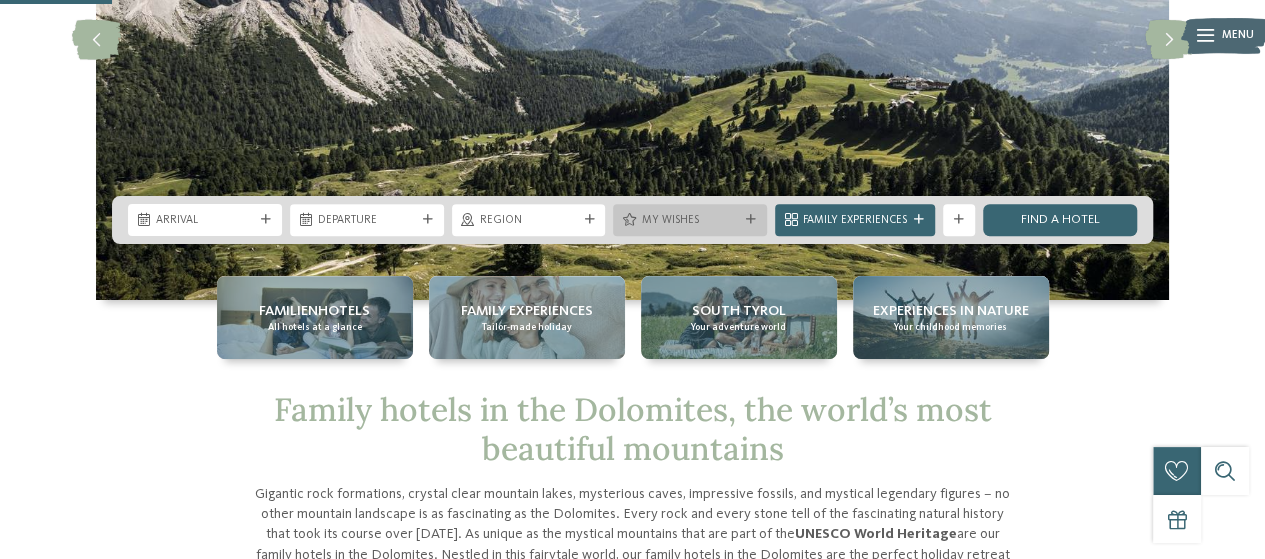 scroll, scrollTop: 300, scrollLeft: 0, axis: vertical 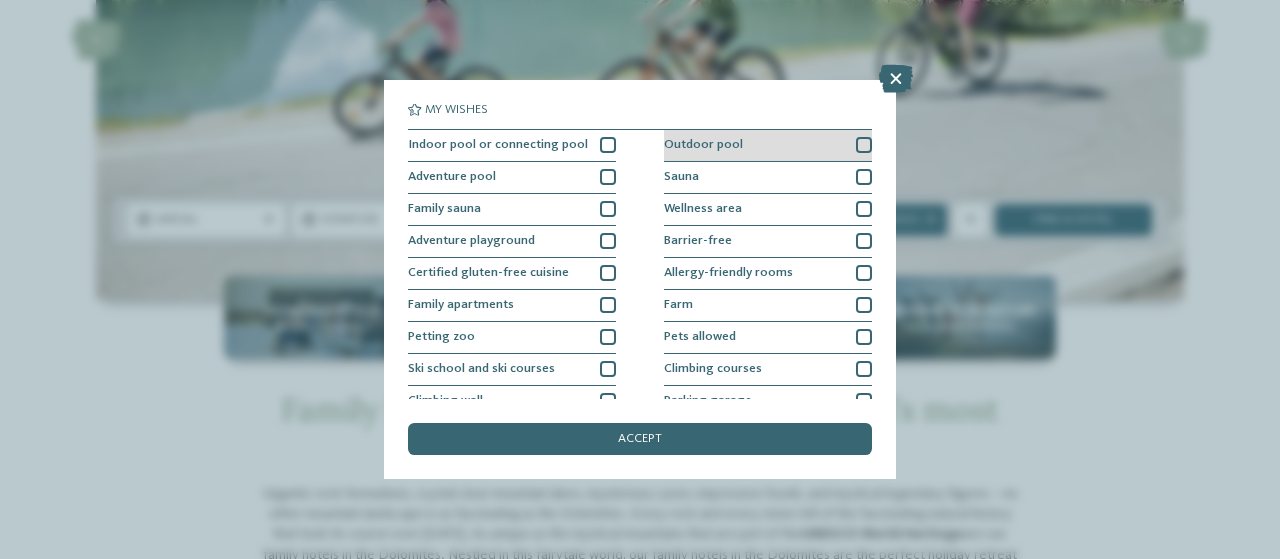 click at bounding box center [864, 145] 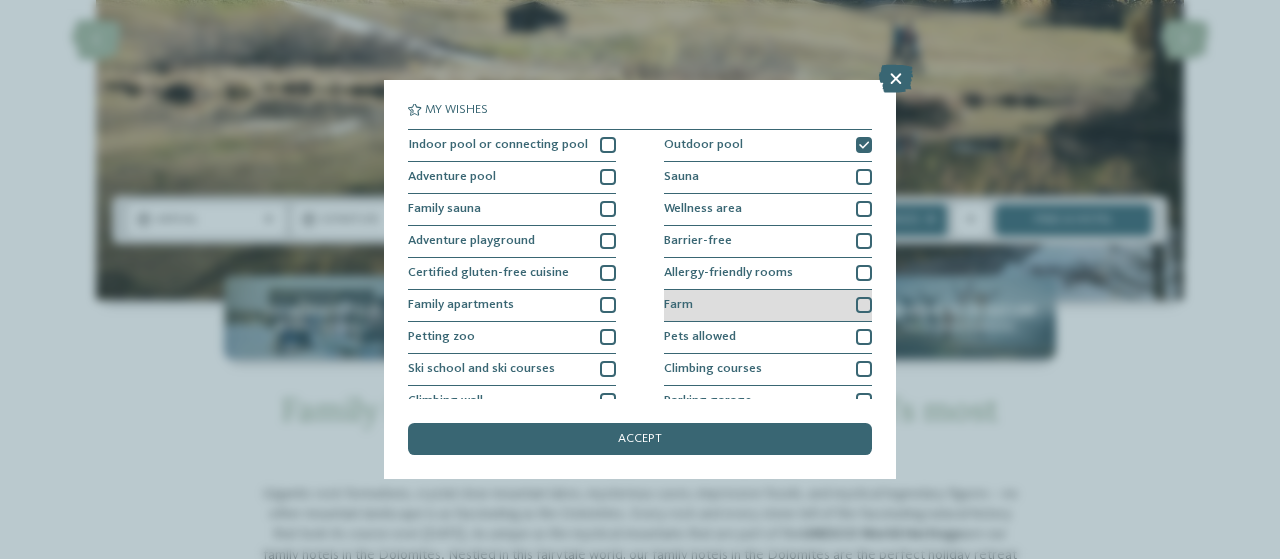 scroll, scrollTop: 100, scrollLeft: 0, axis: vertical 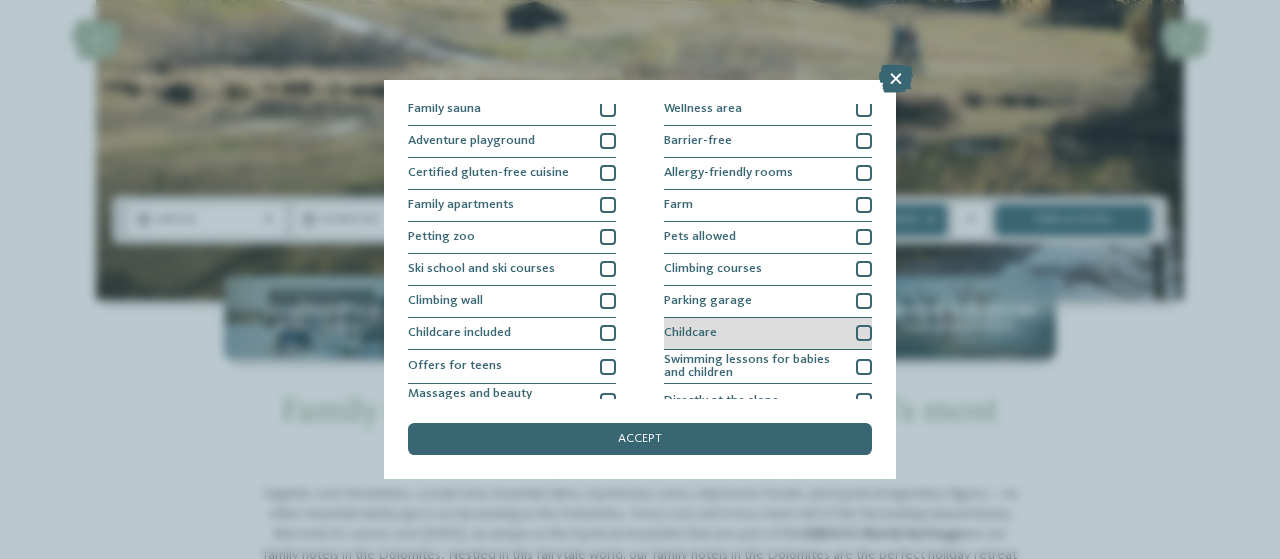 click at bounding box center [864, 333] 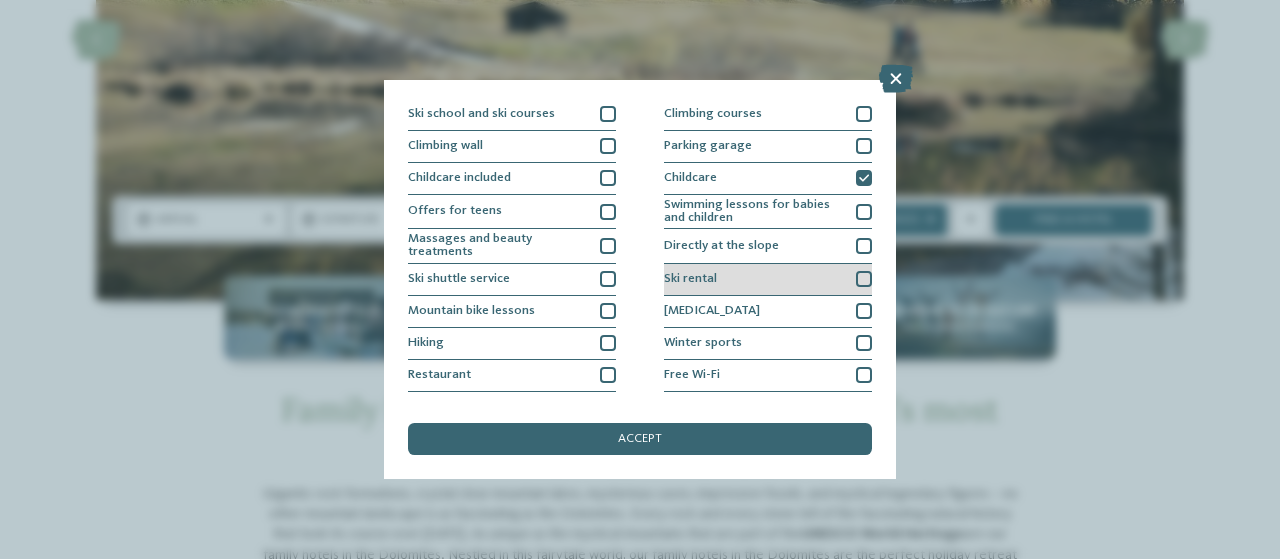scroll, scrollTop: 278, scrollLeft: 0, axis: vertical 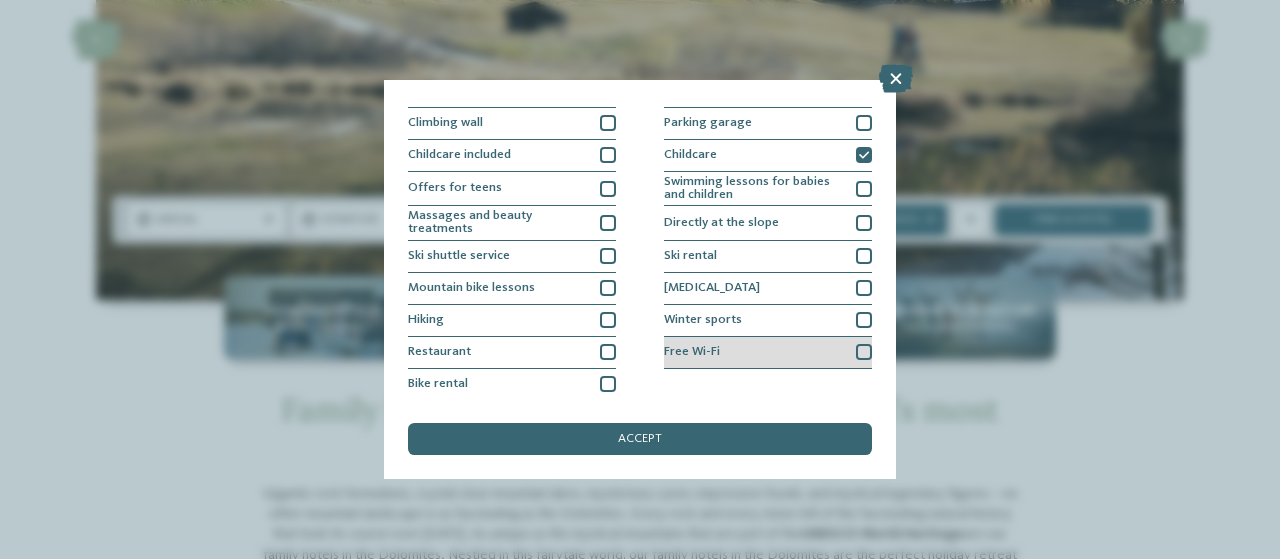 click at bounding box center [864, 352] 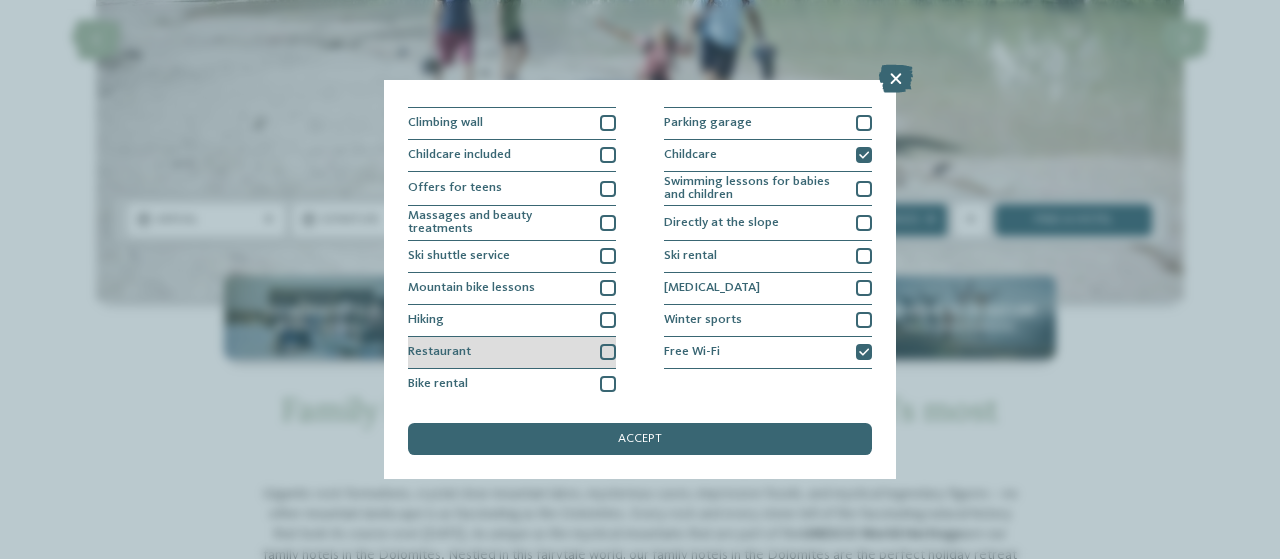 click at bounding box center (608, 352) 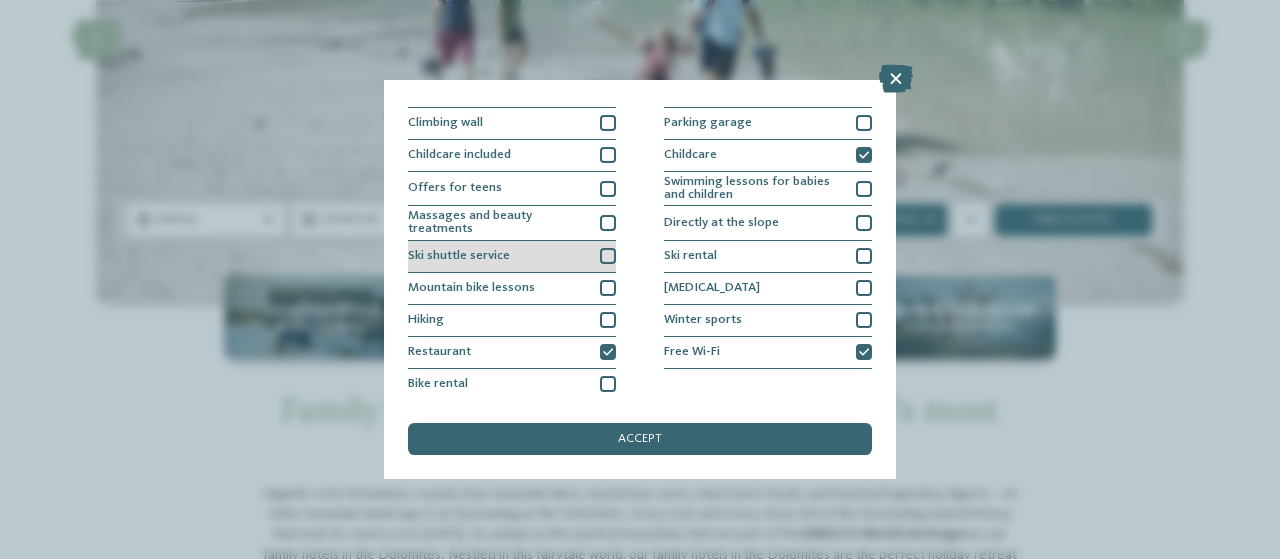 scroll, scrollTop: 178, scrollLeft: 0, axis: vertical 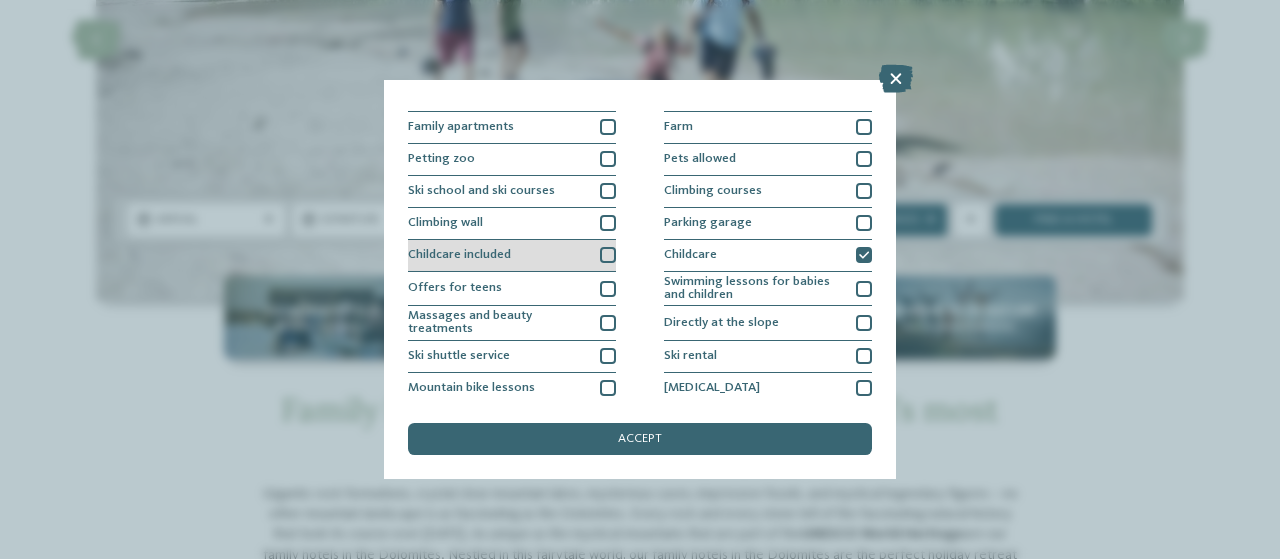 click at bounding box center (608, 255) 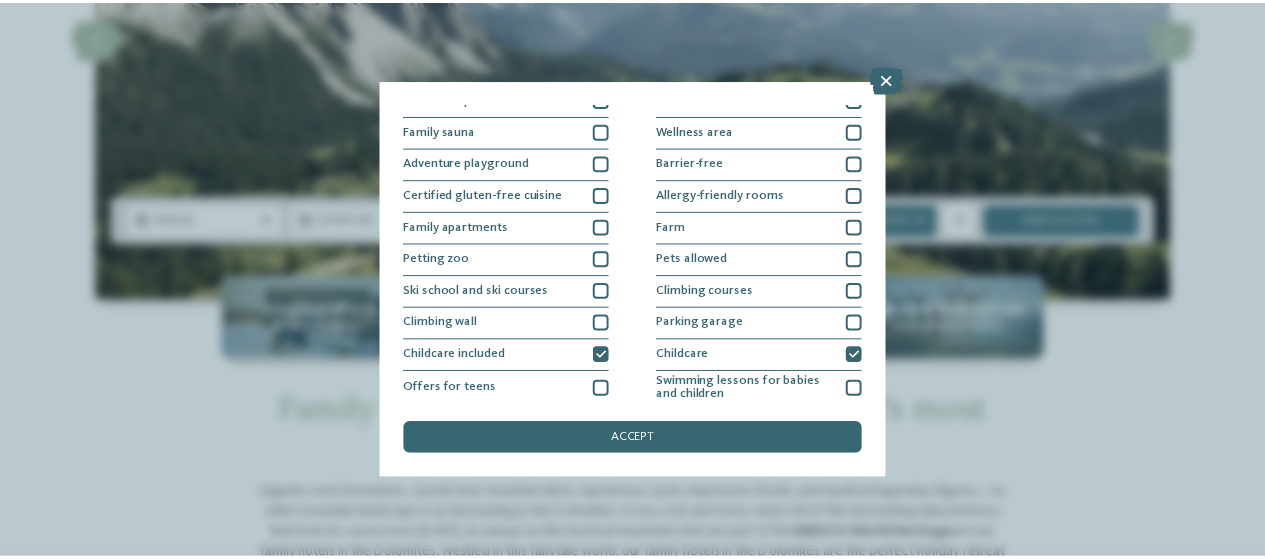 scroll, scrollTop: 0, scrollLeft: 0, axis: both 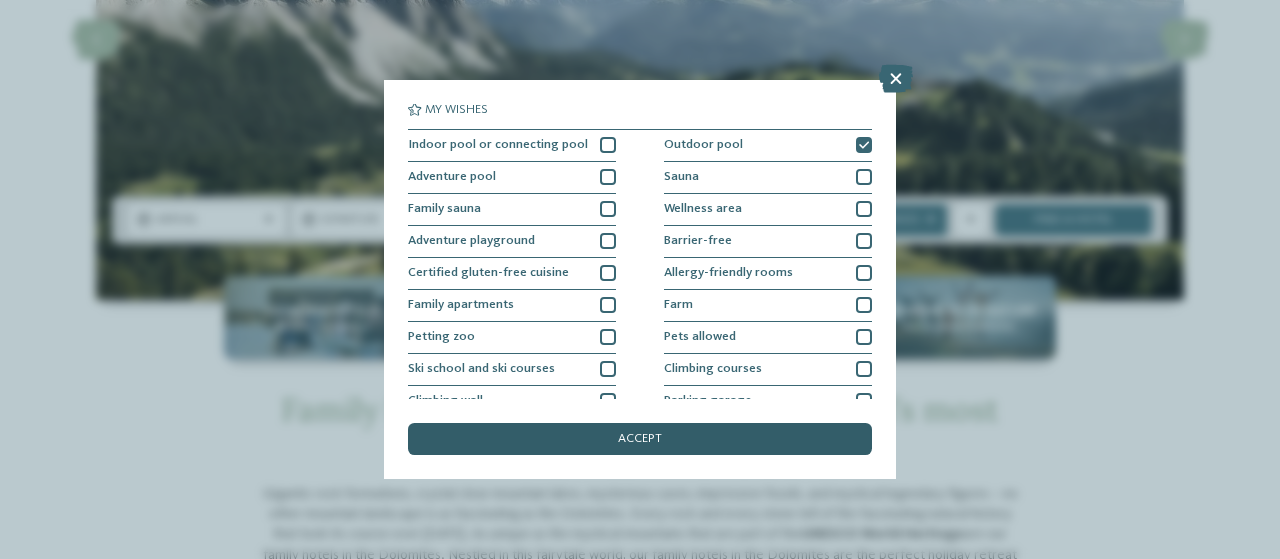 click on "accept" at bounding box center (640, 439) 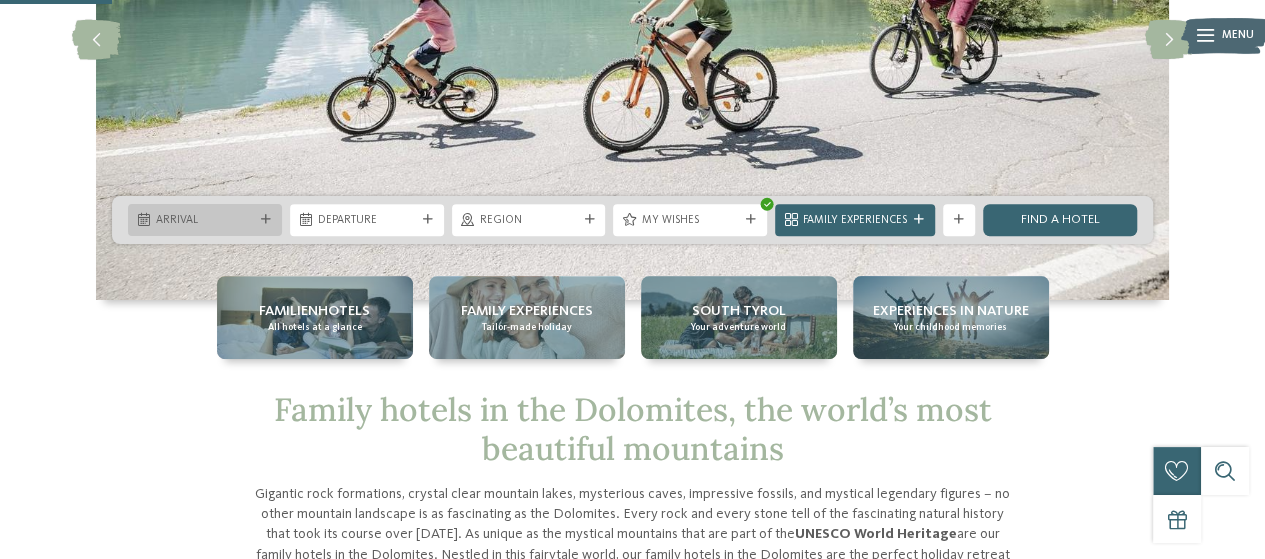 click at bounding box center (266, 220) 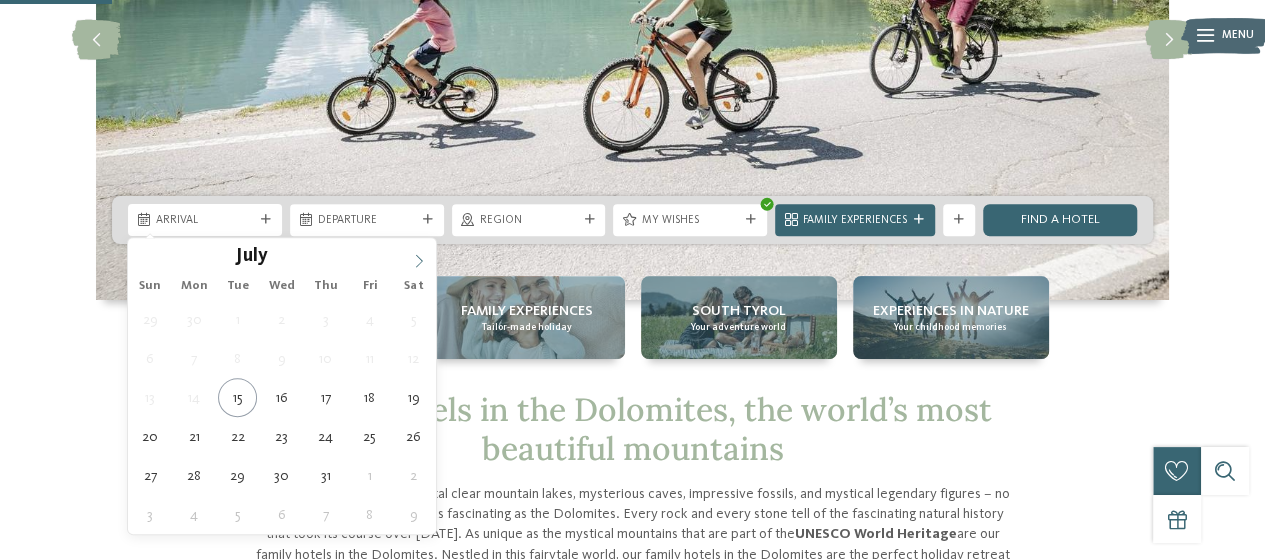 click 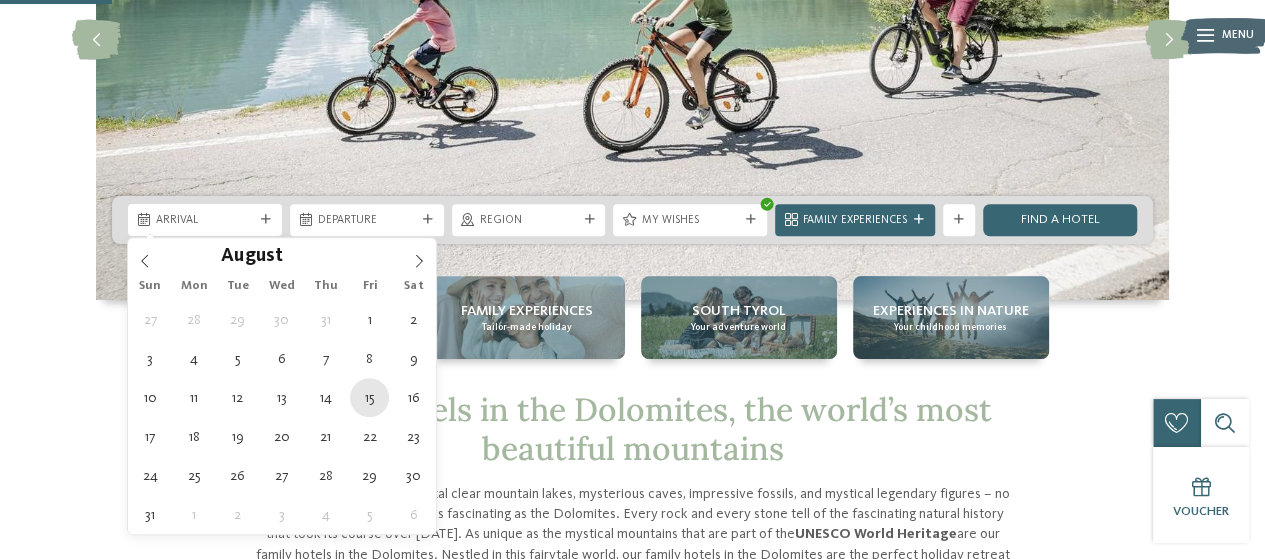 type on "15.08.2025" 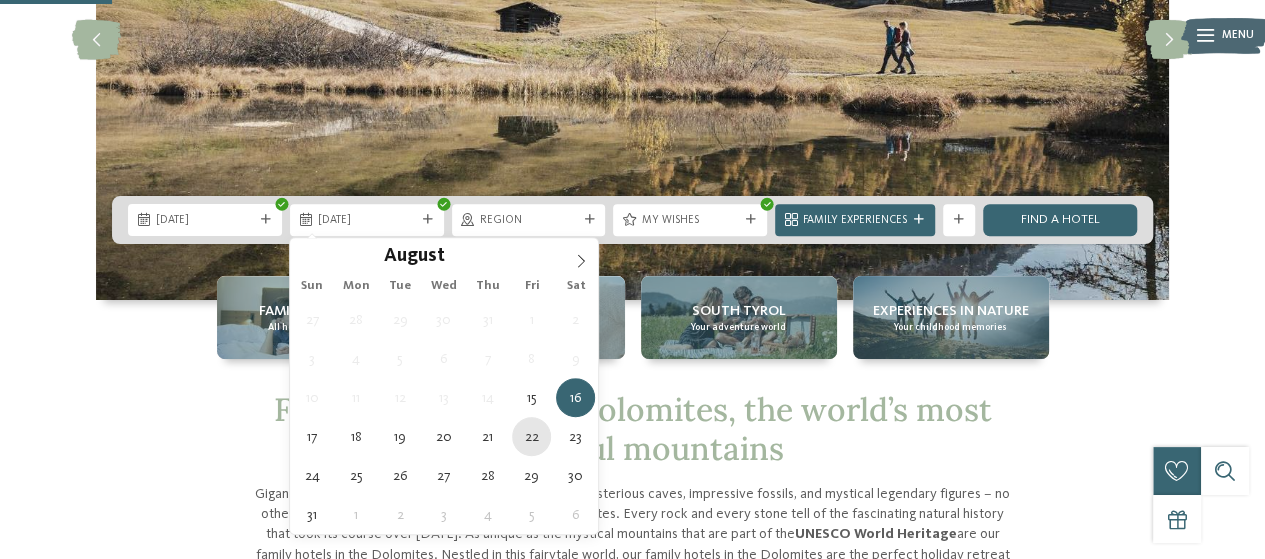 type on "22.08.2025" 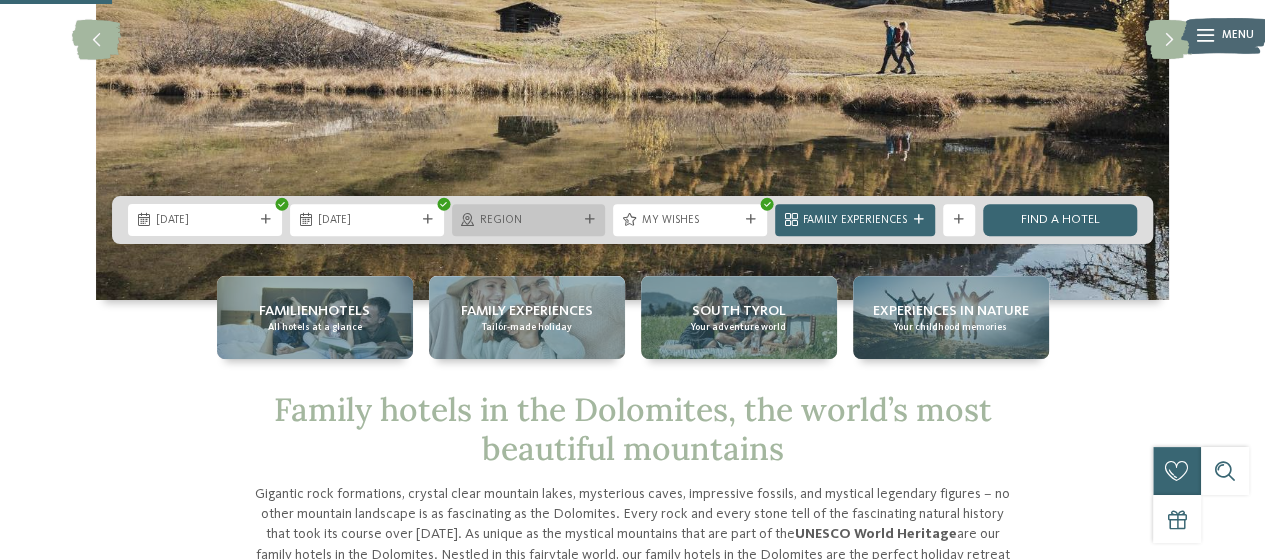 click at bounding box center [589, 220] 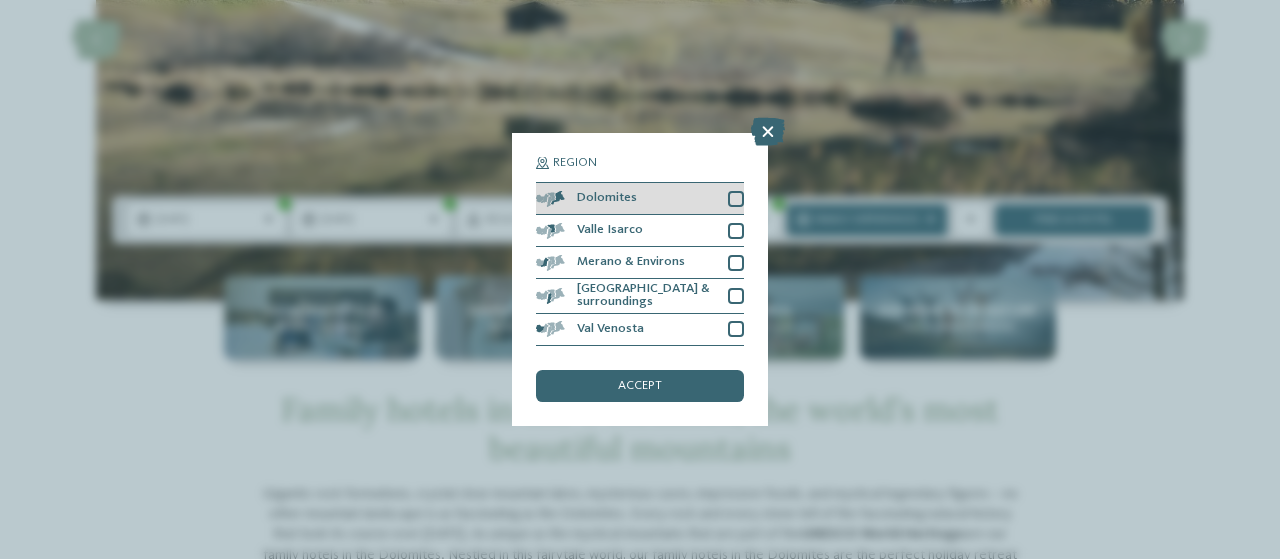click at bounding box center (736, 199) 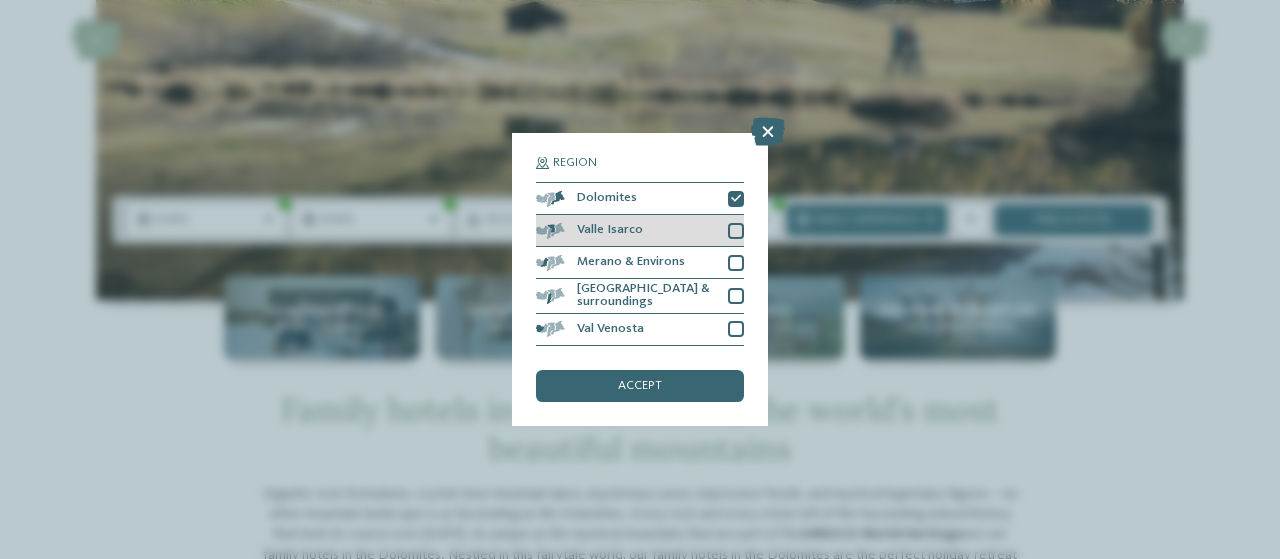 drag, startPoint x: 737, startPoint y: 233, endPoint x: 738, endPoint y: 244, distance: 11.045361 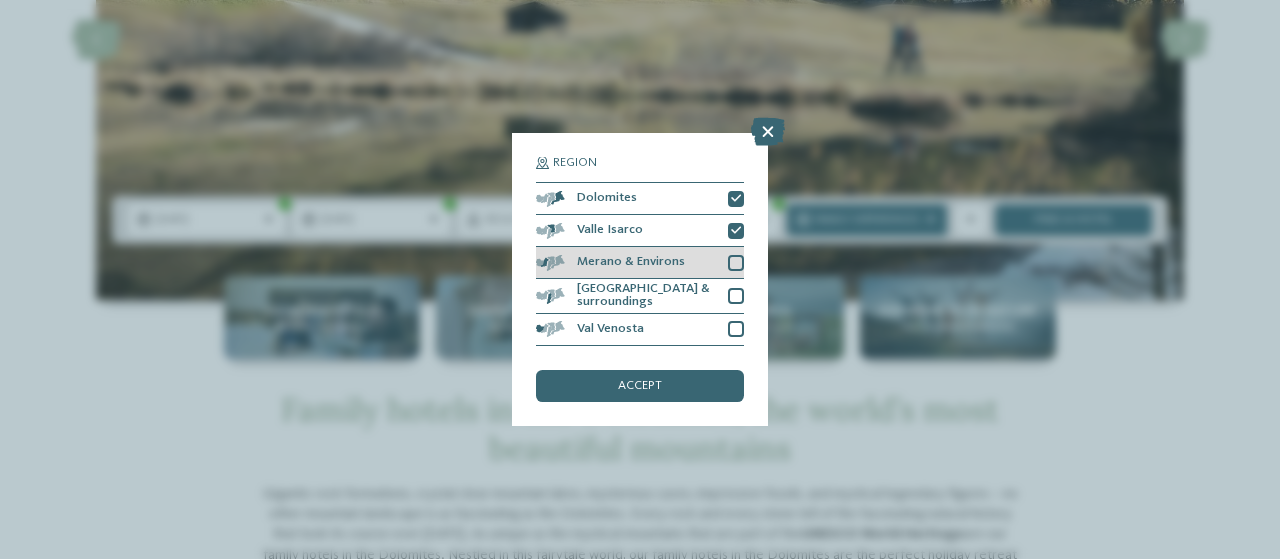 click at bounding box center (736, 263) 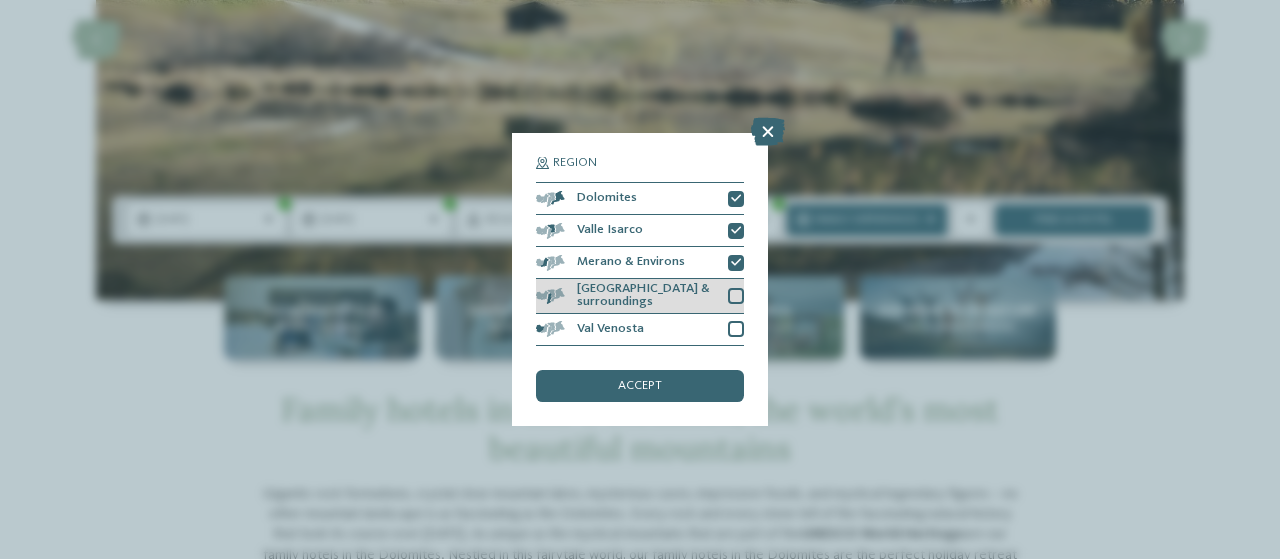 click on "[GEOGRAPHIC_DATA] & surroundings" at bounding box center [640, 296] 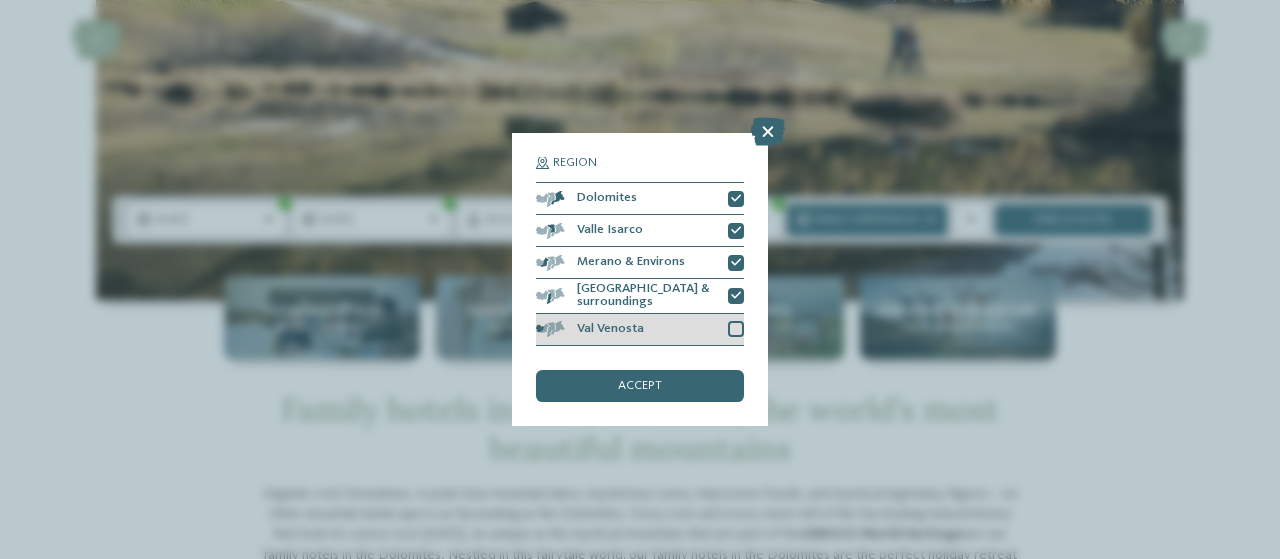 click at bounding box center (736, 329) 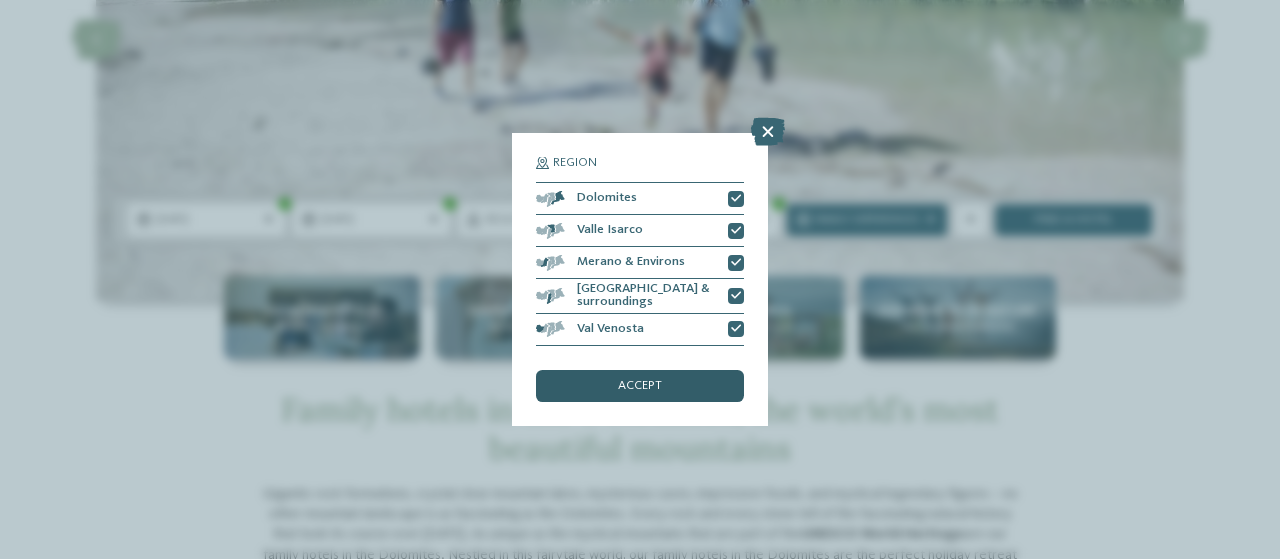 click on "accept" at bounding box center [640, 386] 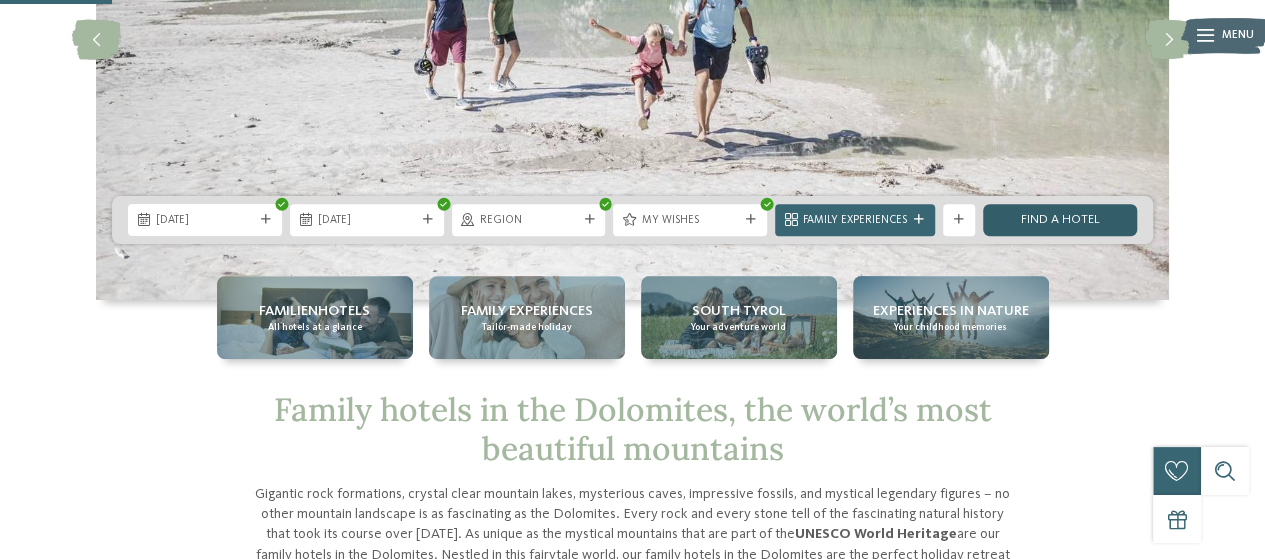 click on "Find a hotel" at bounding box center [1060, 220] 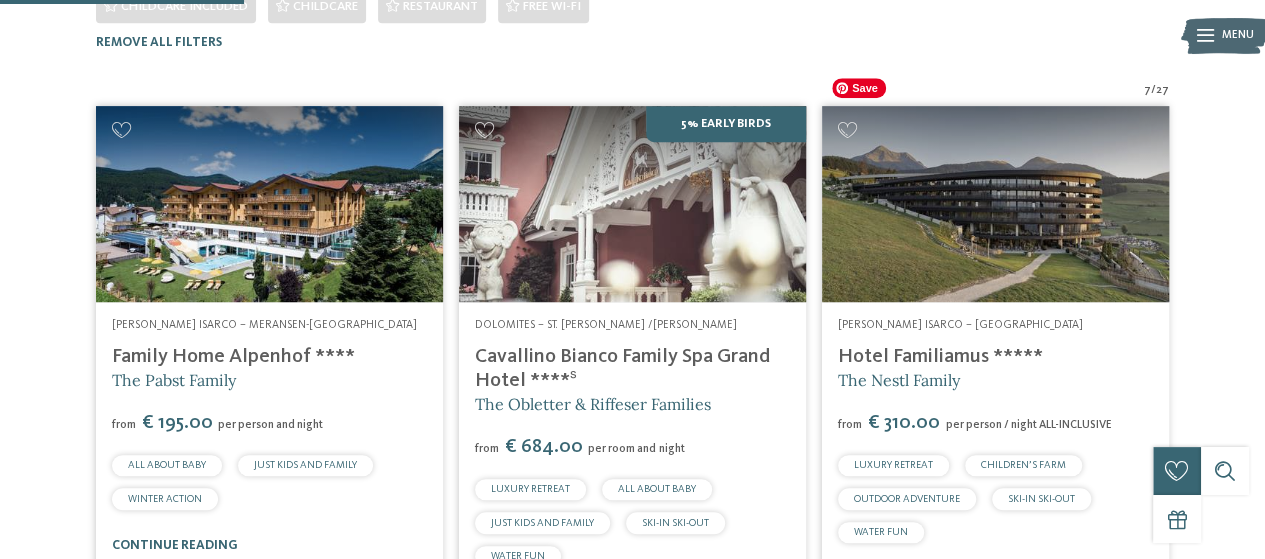 scroll, scrollTop: 596, scrollLeft: 0, axis: vertical 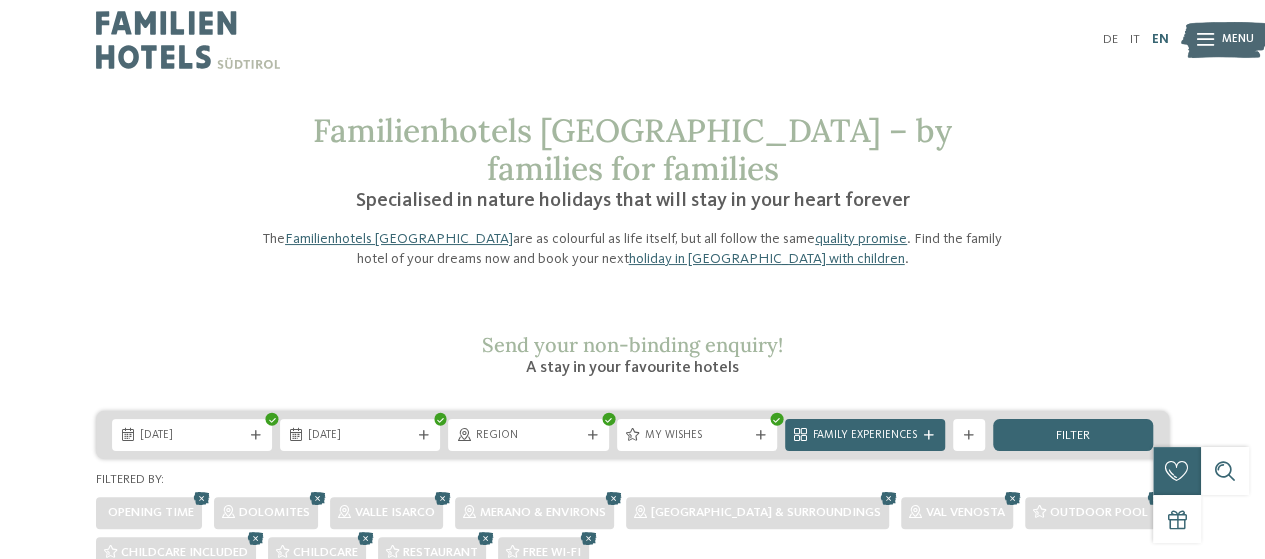click on "EN" at bounding box center (1160, 39) 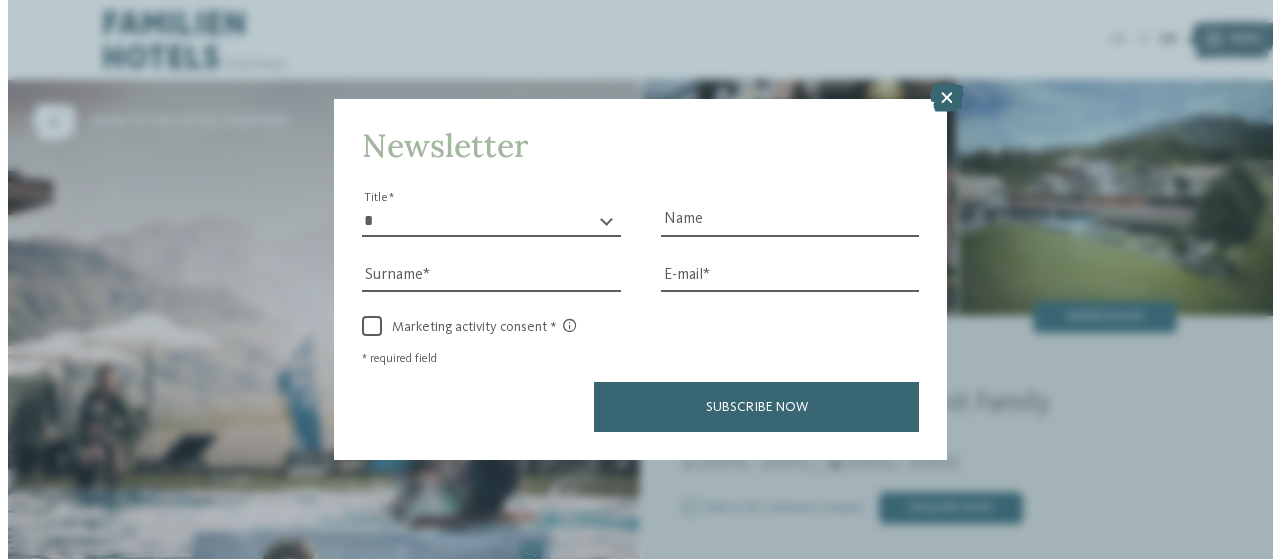 scroll, scrollTop: 0, scrollLeft: 0, axis: both 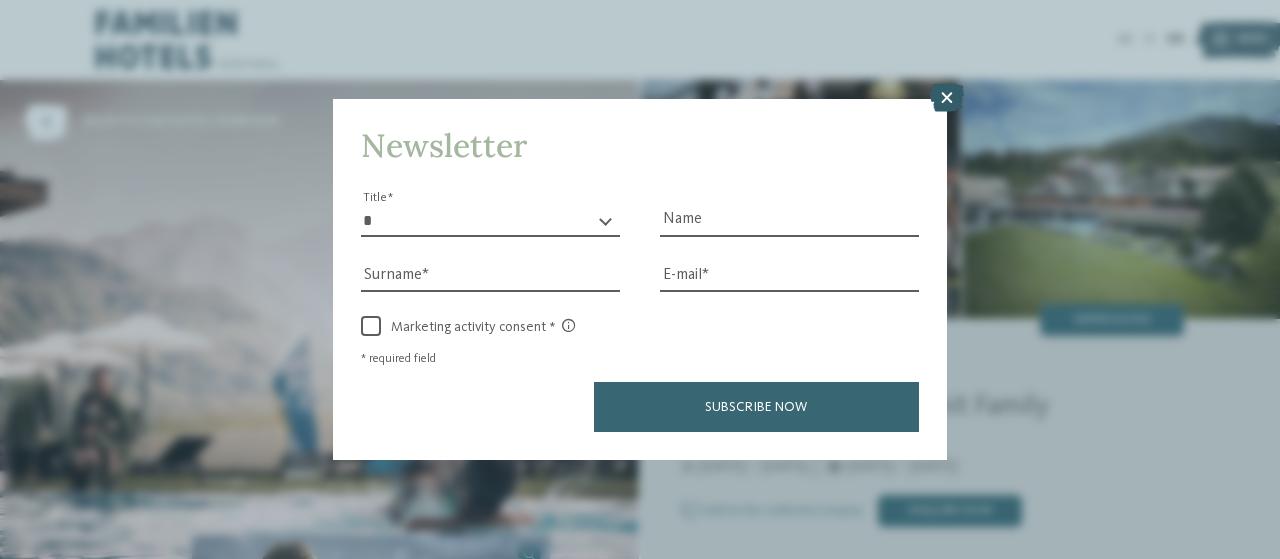click at bounding box center [947, 98] 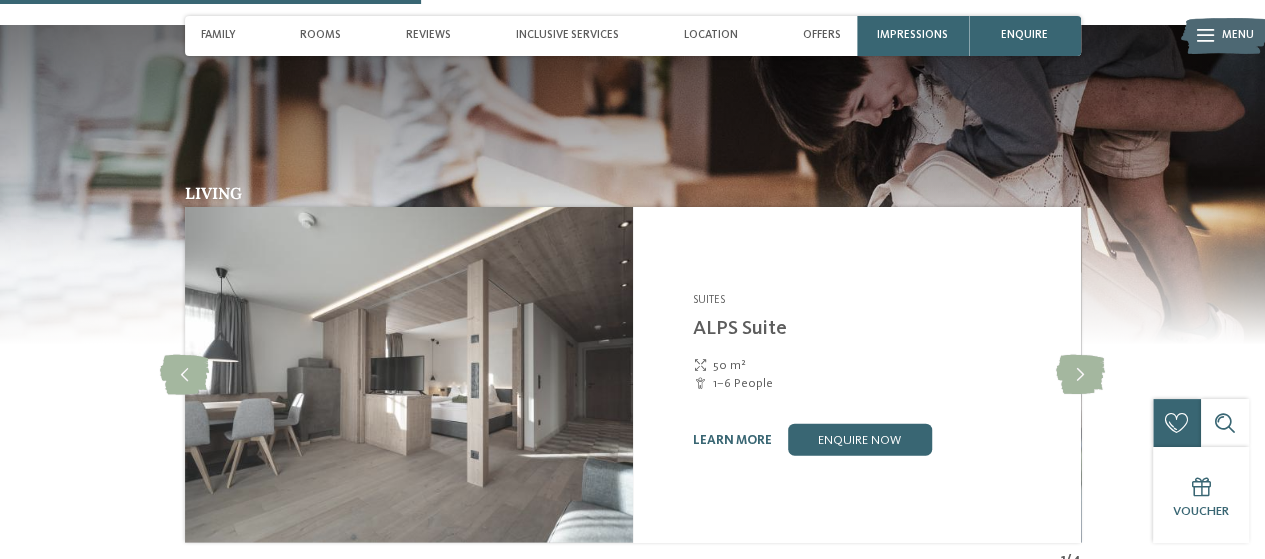 scroll, scrollTop: 2200, scrollLeft: 0, axis: vertical 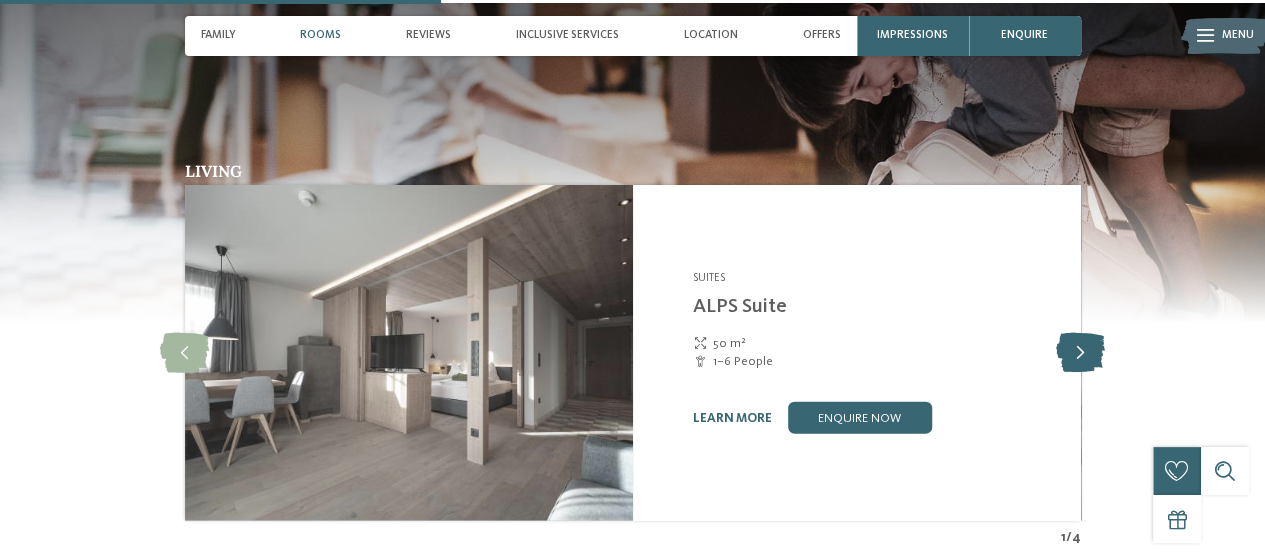 click at bounding box center [1080, 353] 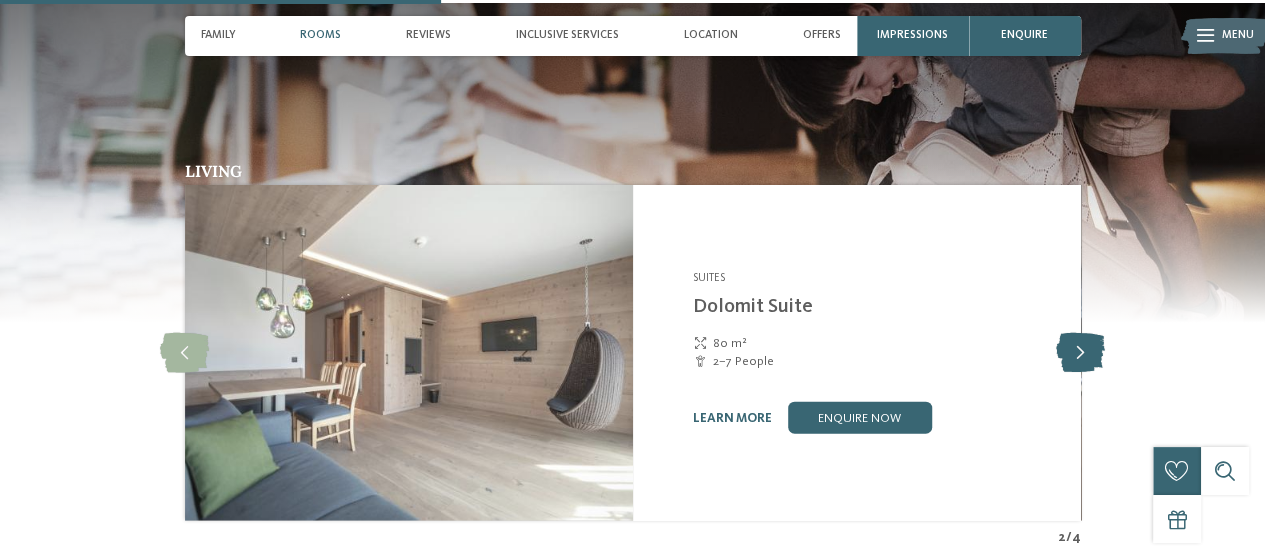 click at bounding box center [1080, 353] 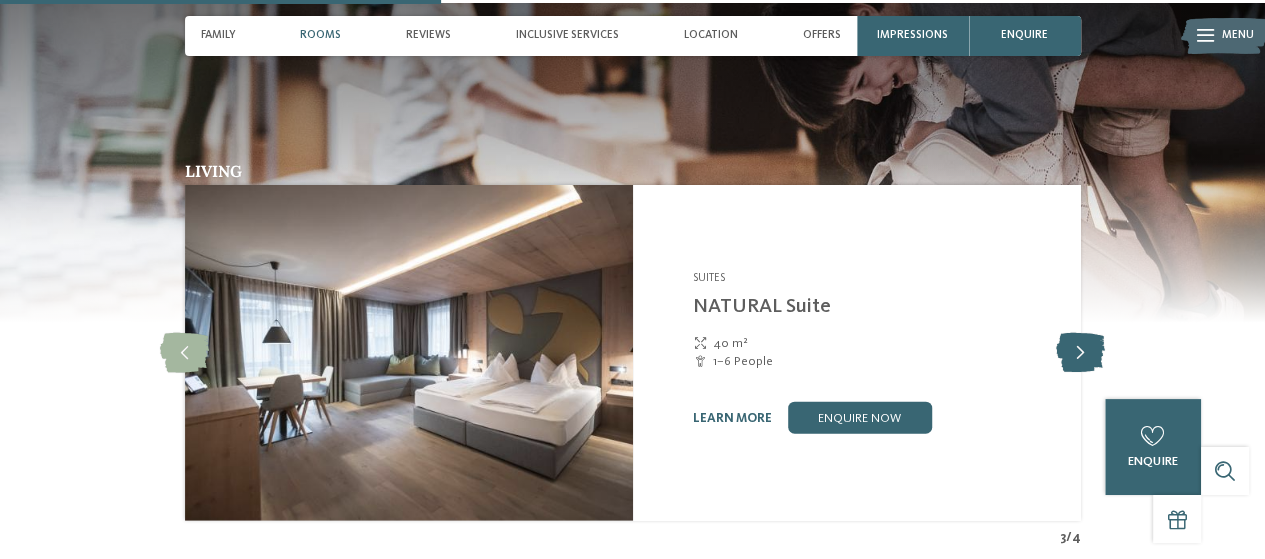 click at bounding box center (1080, 353) 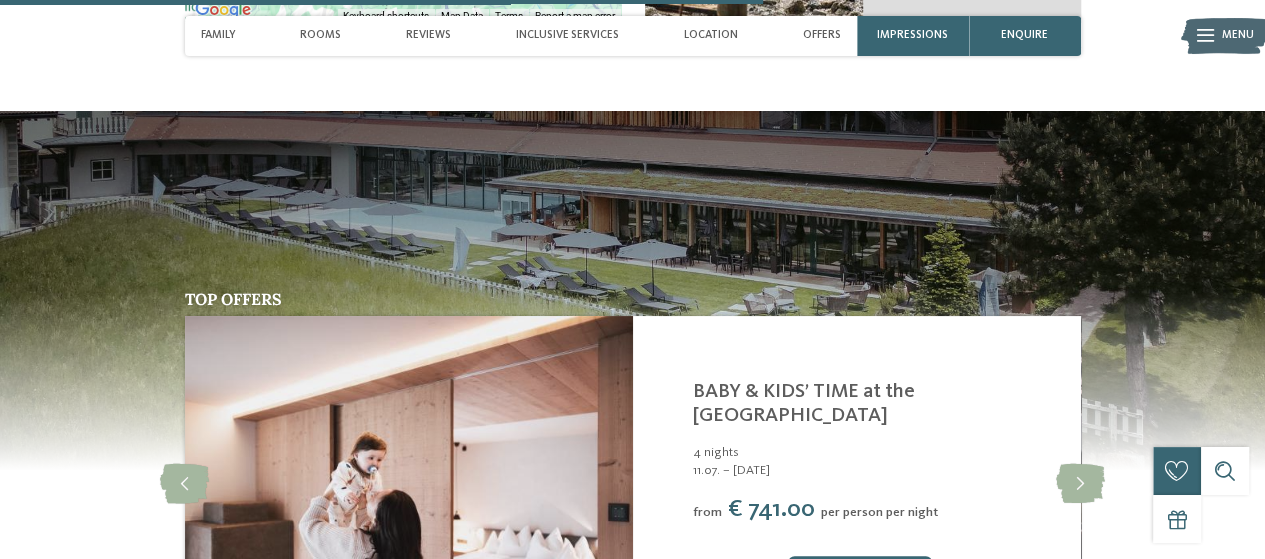 scroll, scrollTop: 3900, scrollLeft: 0, axis: vertical 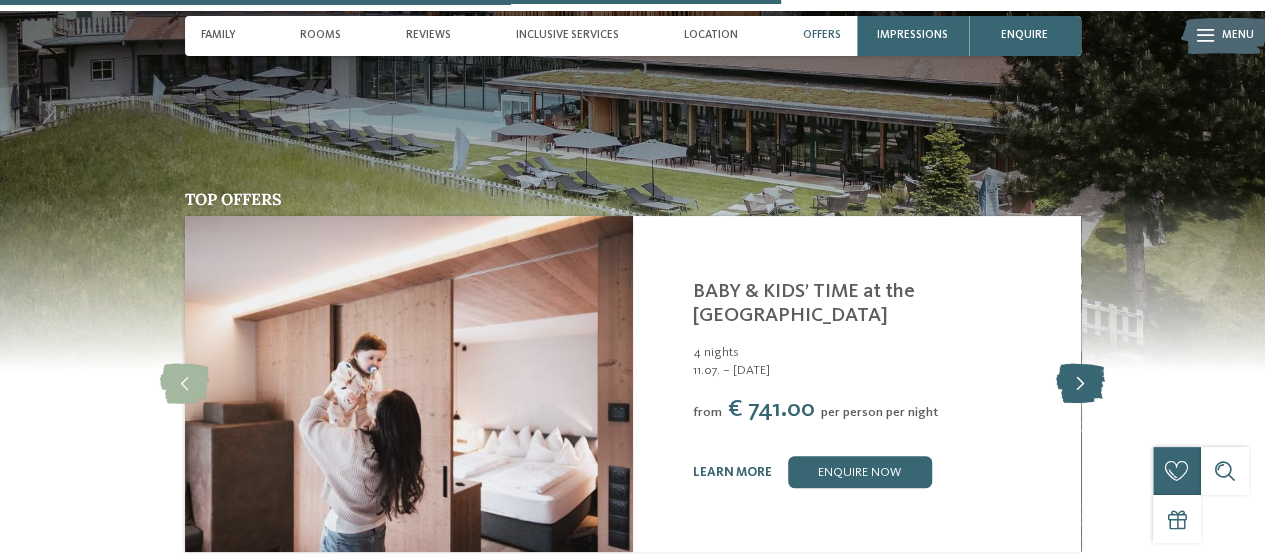 click at bounding box center [1080, 384] 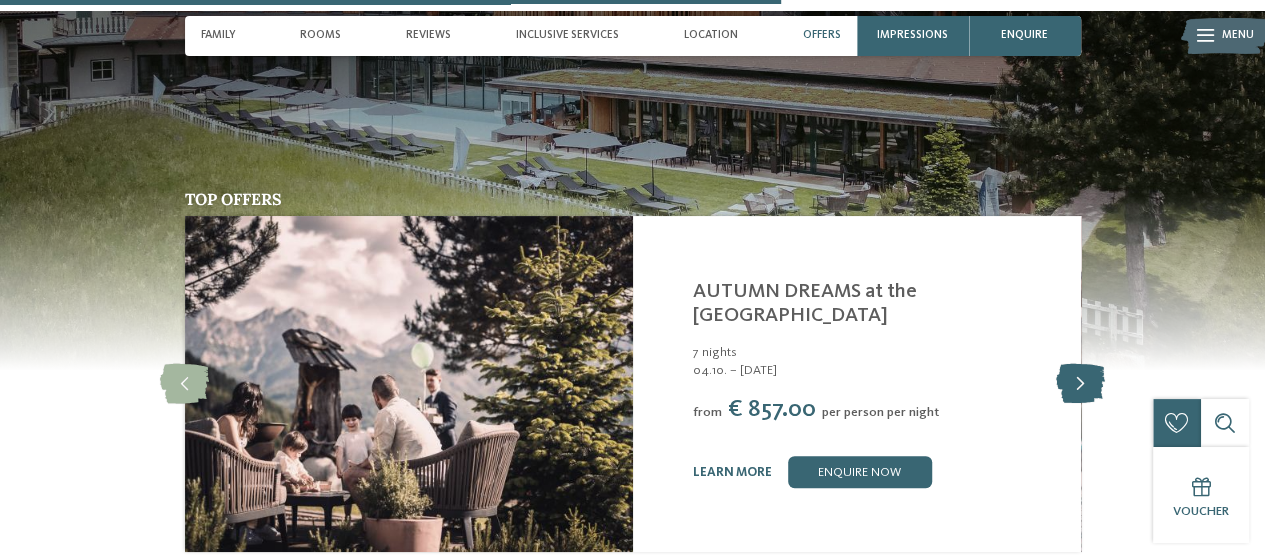 click at bounding box center (1080, 384) 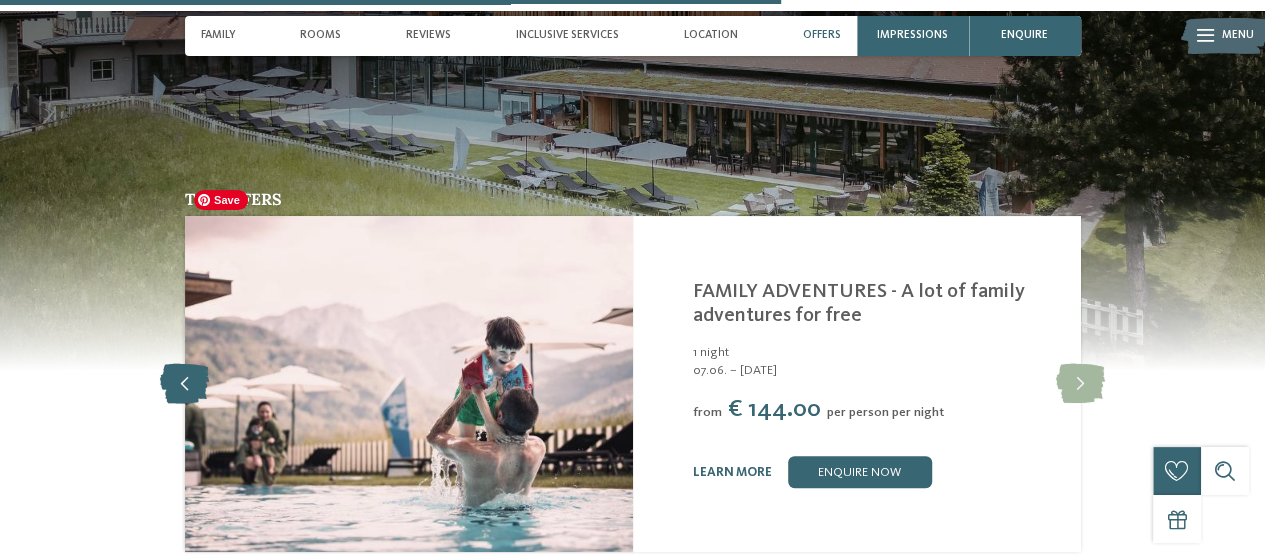click at bounding box center [184, 384] 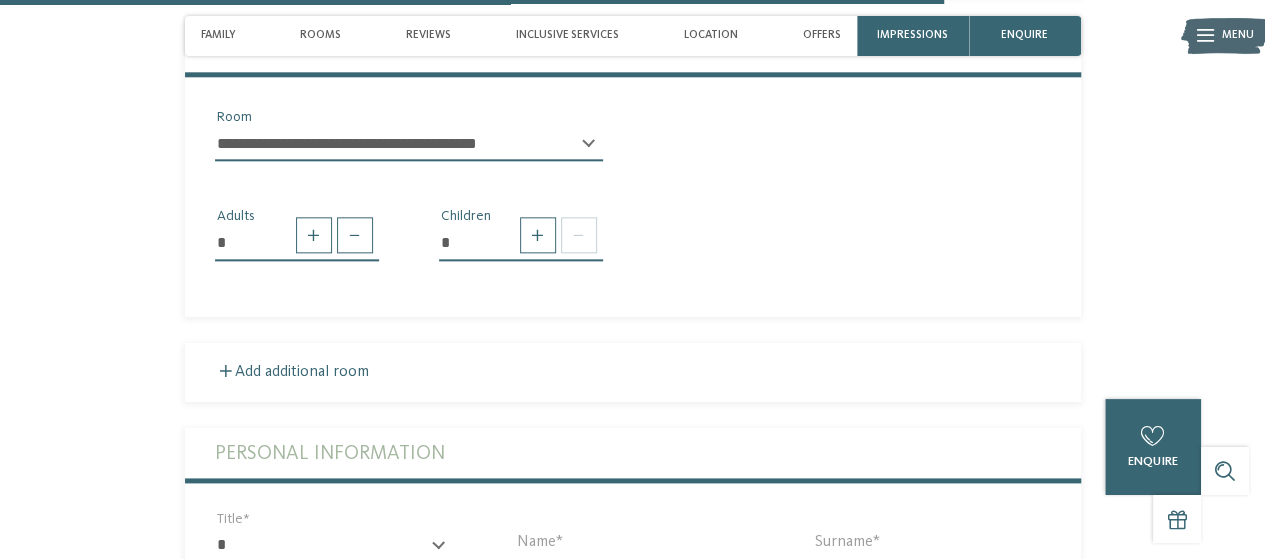scroll, scrollTop: 4900, scrollLeft: 0, axis: vertical 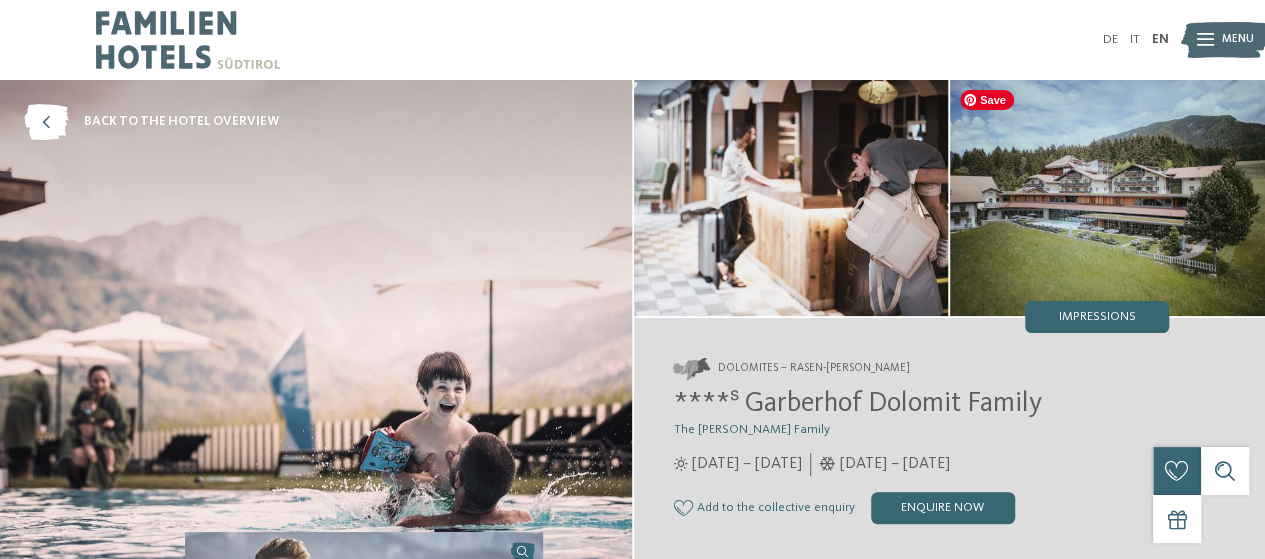 click at bounding box center [1107, 198] 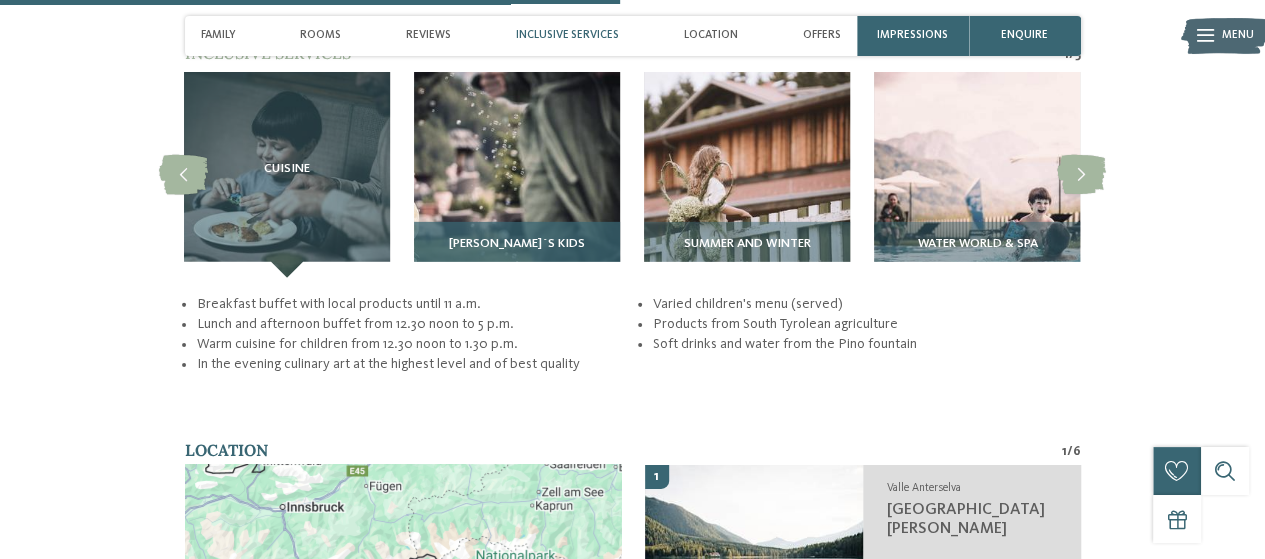 scroll, scrollTop: 2900, scrollLeft: 0, axis: vertical 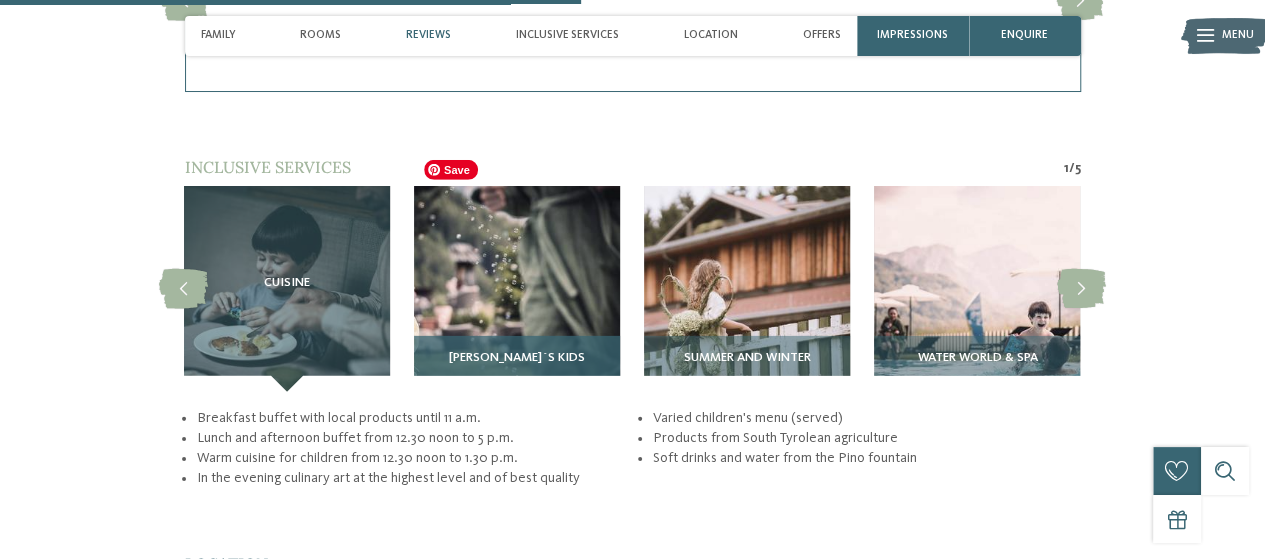 click at bounding box center [517, 289] 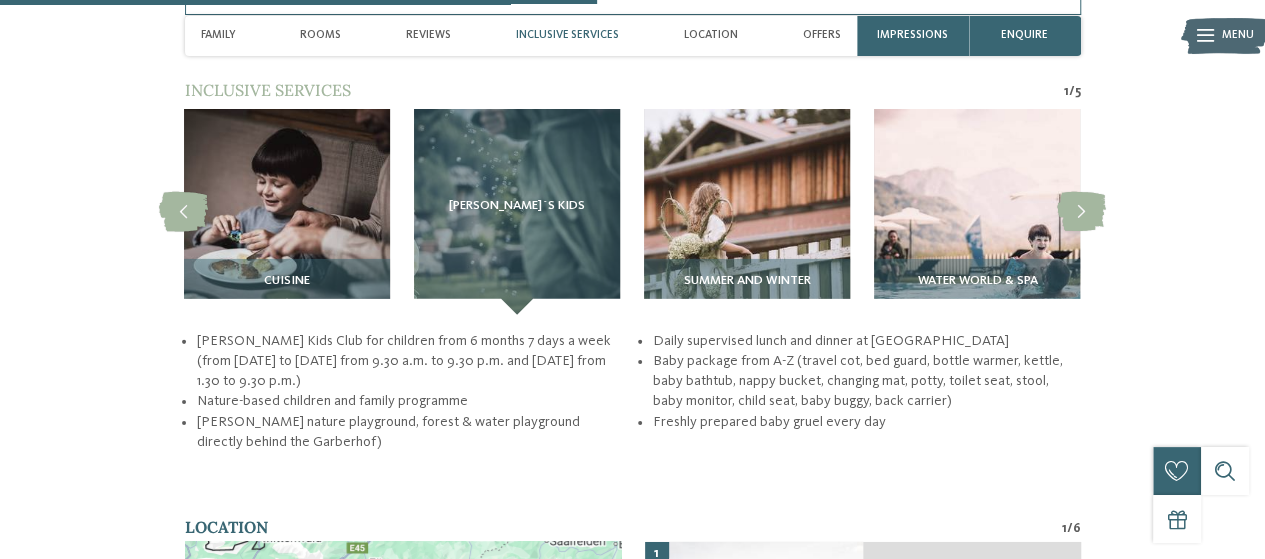 scroll, scrollTop: 3000, scrollLeft: 0, axis: vertical 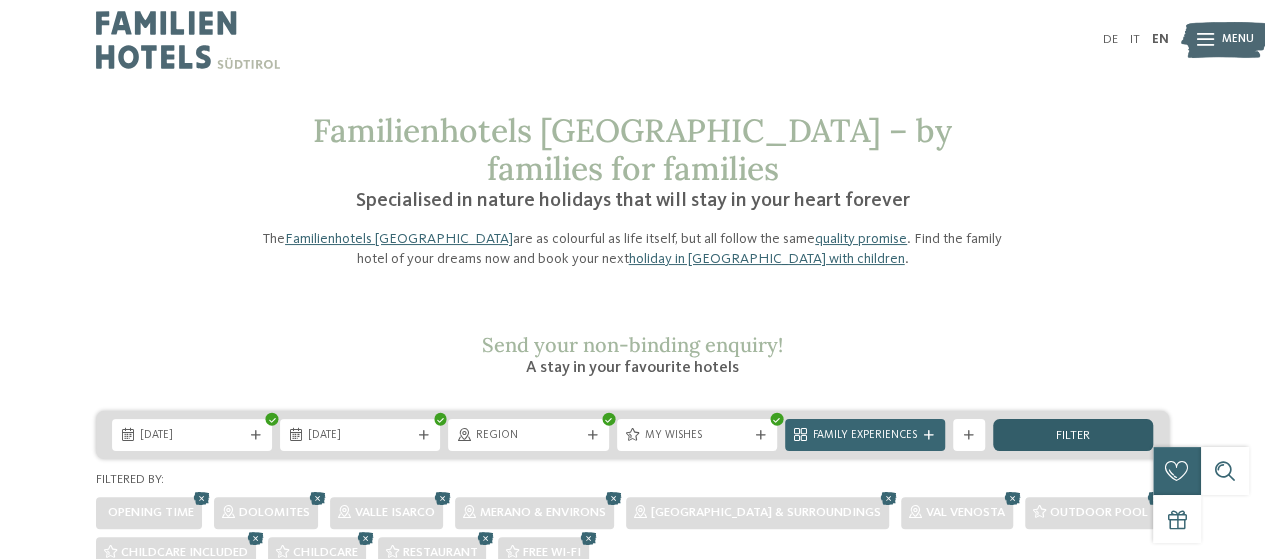 click on "filter" at bounding box center (1073, 436) 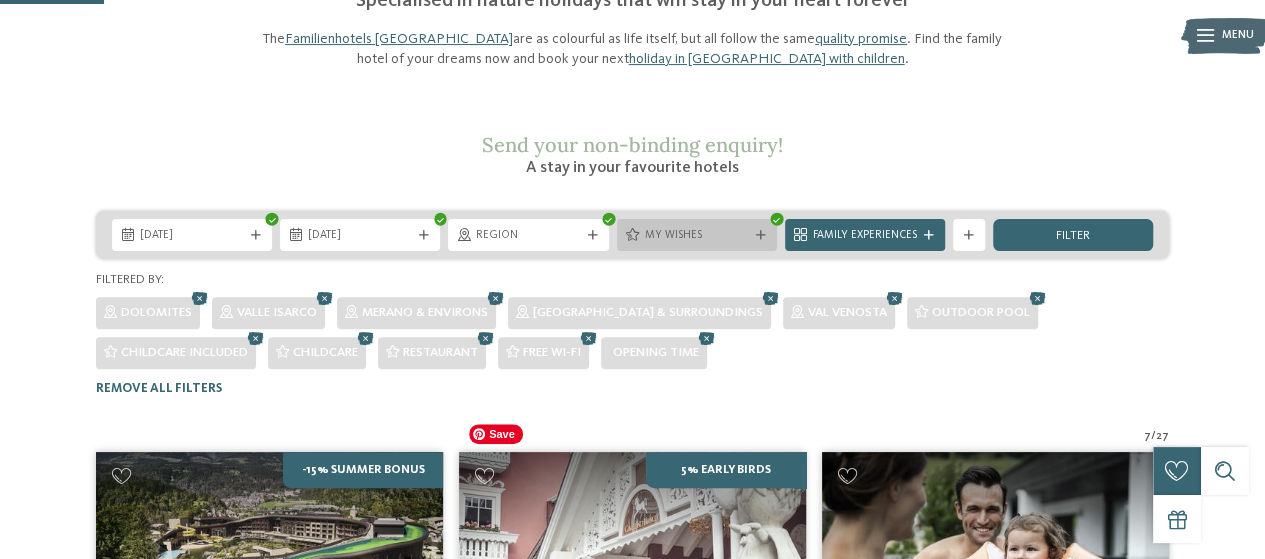scroll, scrollTop: 196, scrollLeft: 0, axis: vertical 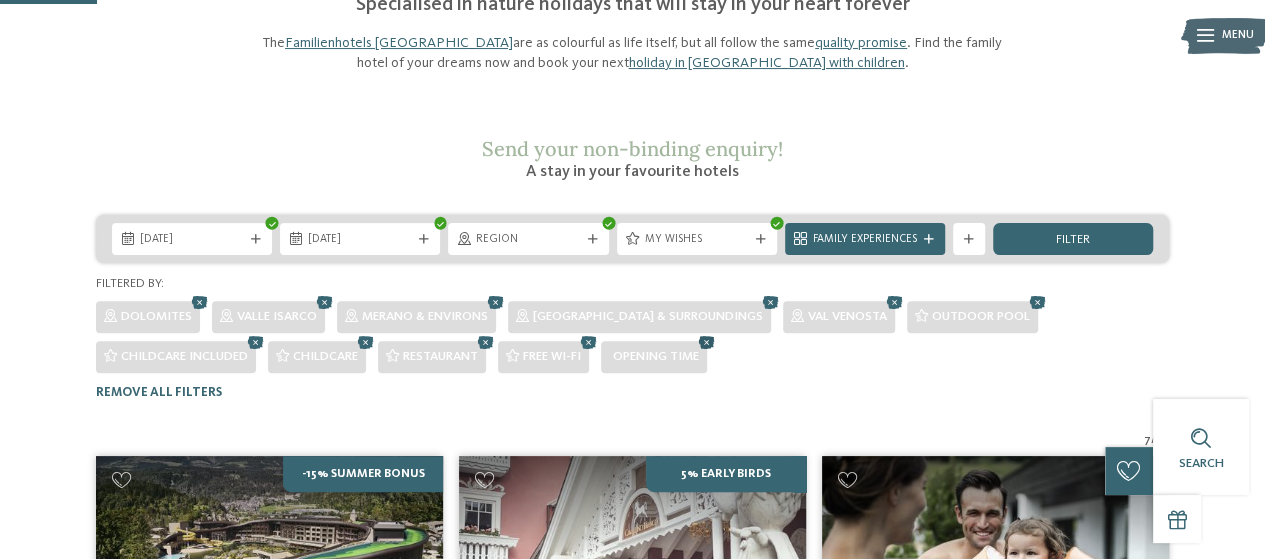 click at bounding box center [707, 343] 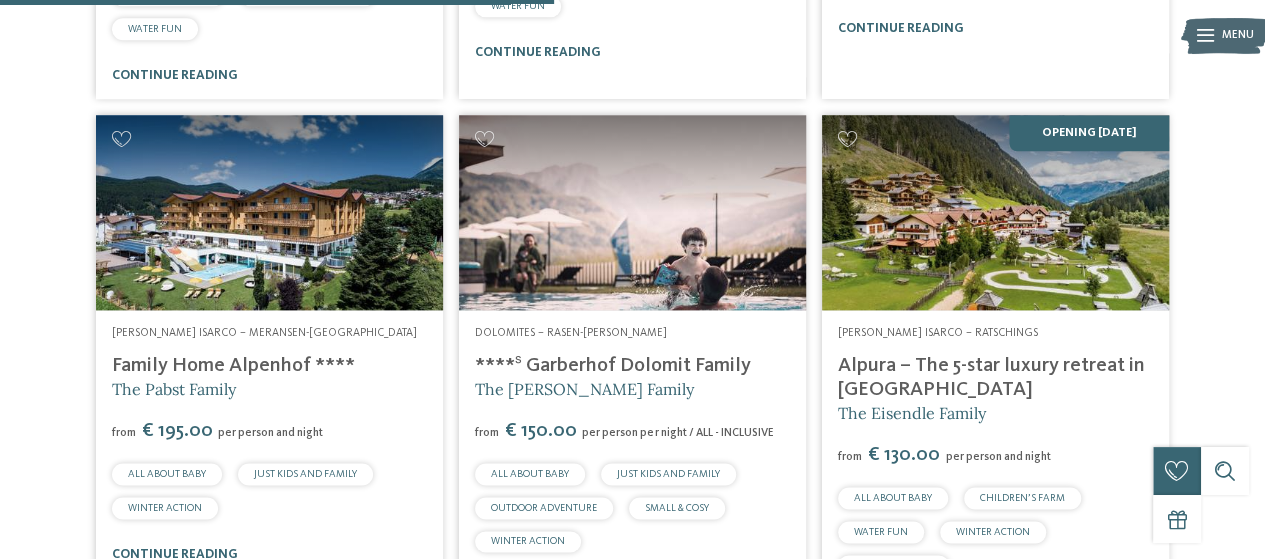 scroll, scrollTop: 1196, scrollLeft: 0, axis: vertical 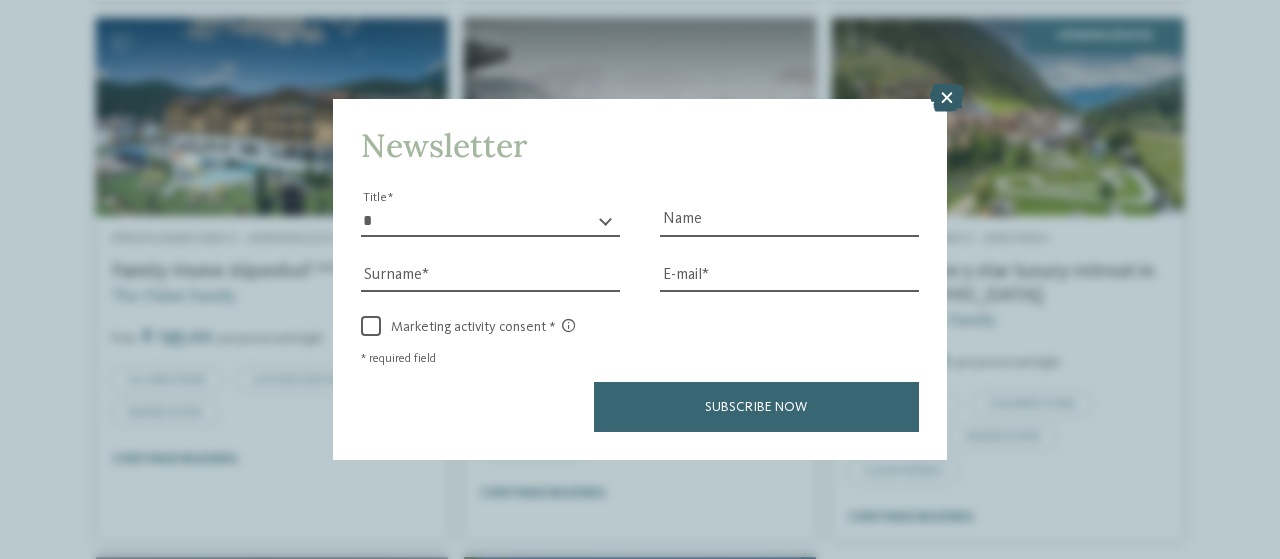 click at bounding box center [947, 98] 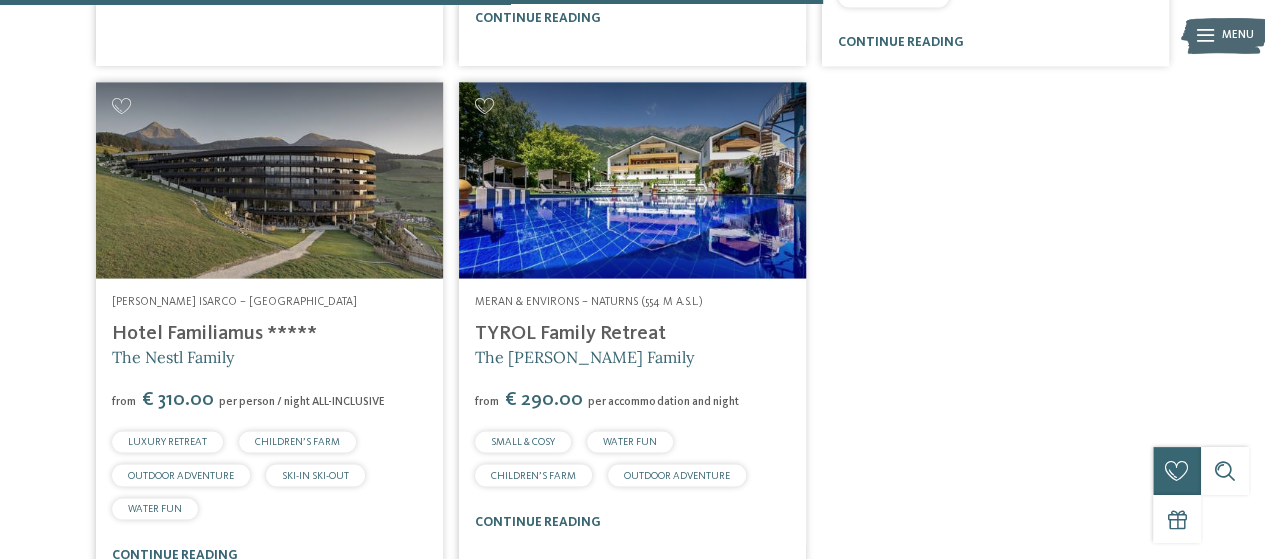 scroll, scrollTop: 1696, scrollLeft: 0, axis: vertical 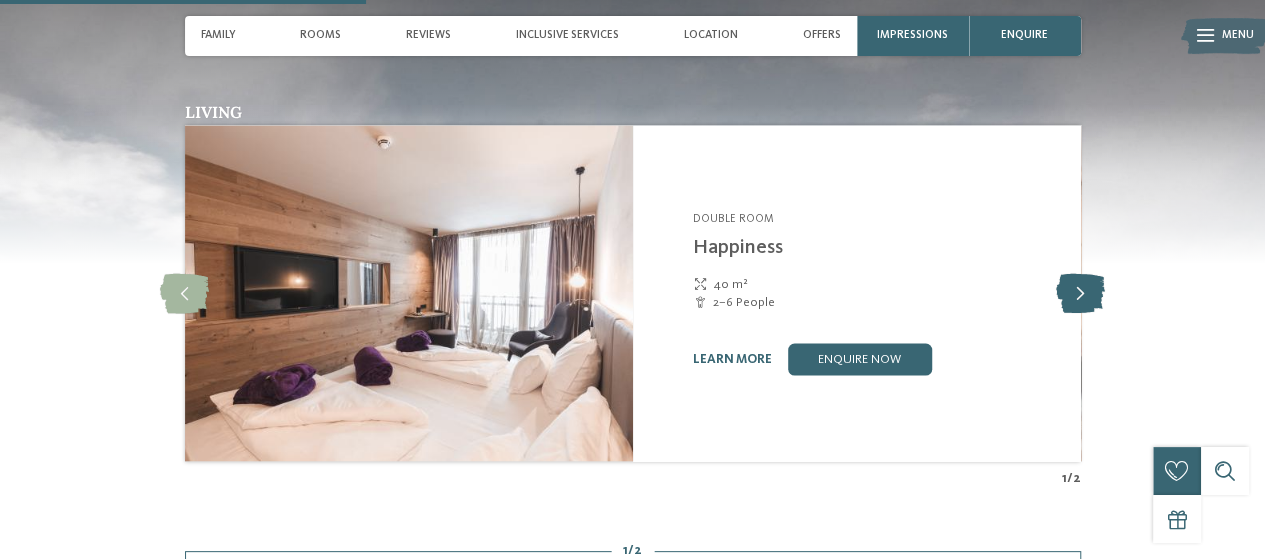 click at bounding box center (1080, 293) 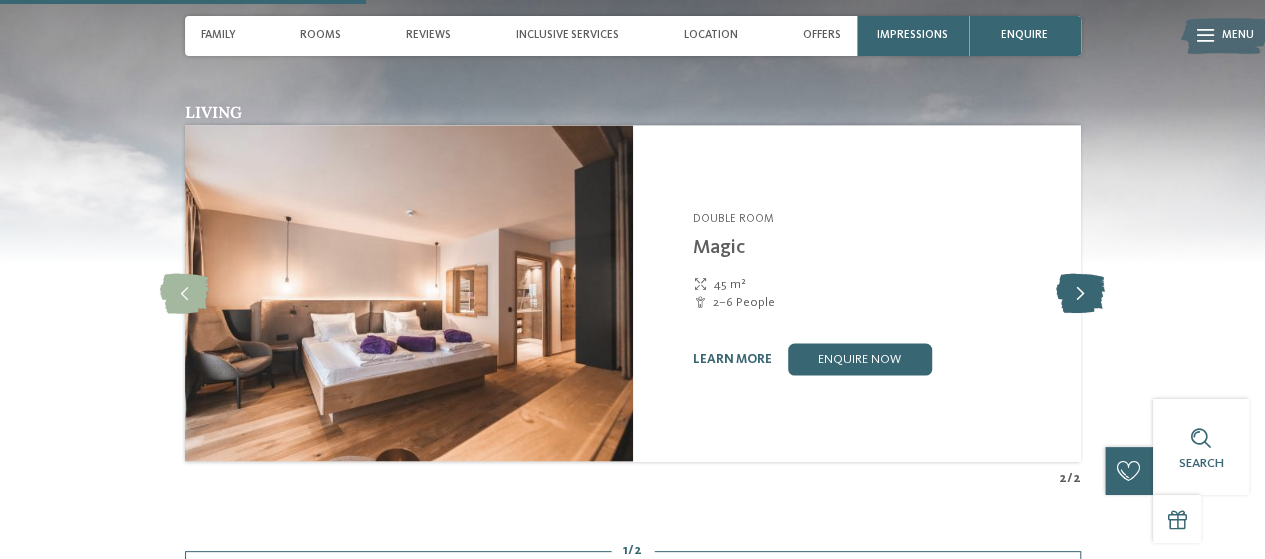 click at bounding box center (1080, 293) 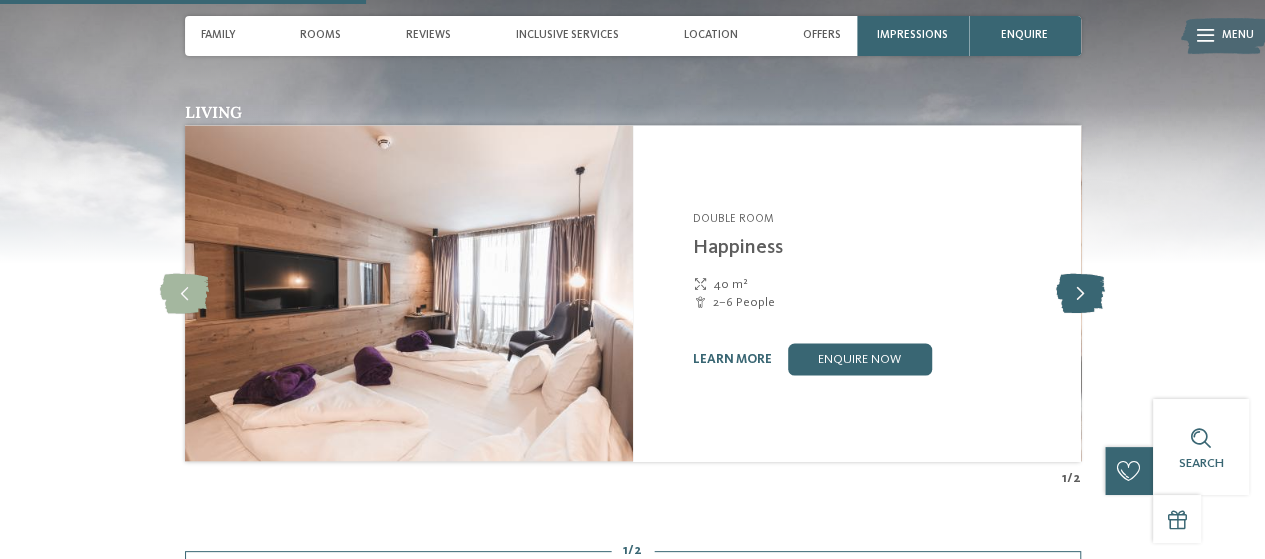 click at bounding box center [1080, 293] 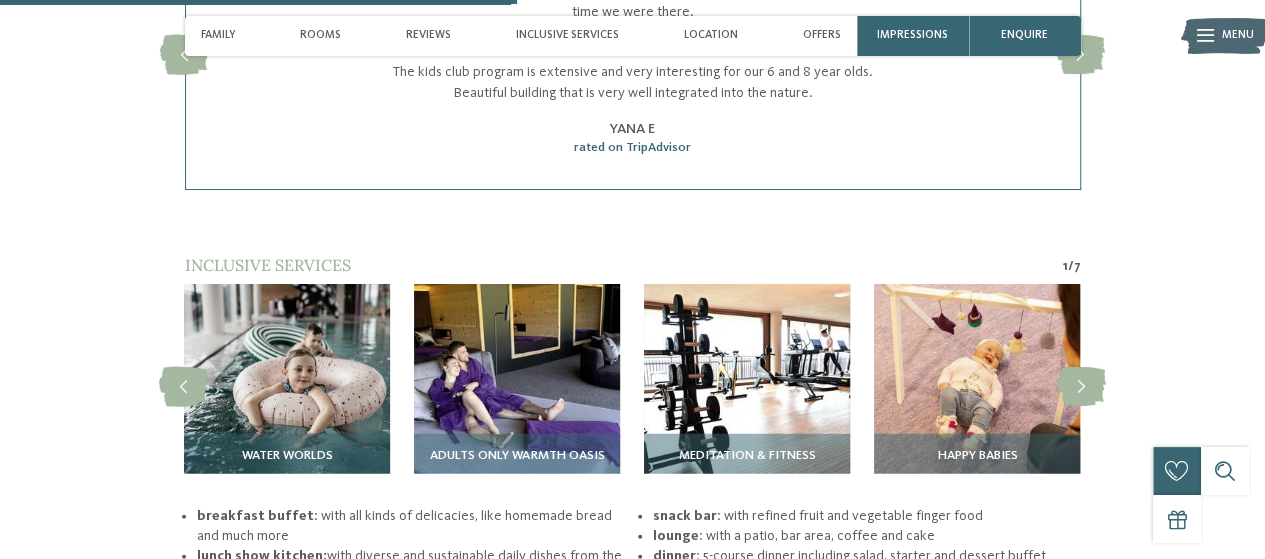 scroll, scrollTop: 2400, scrollLeft: 0, axis: vertical 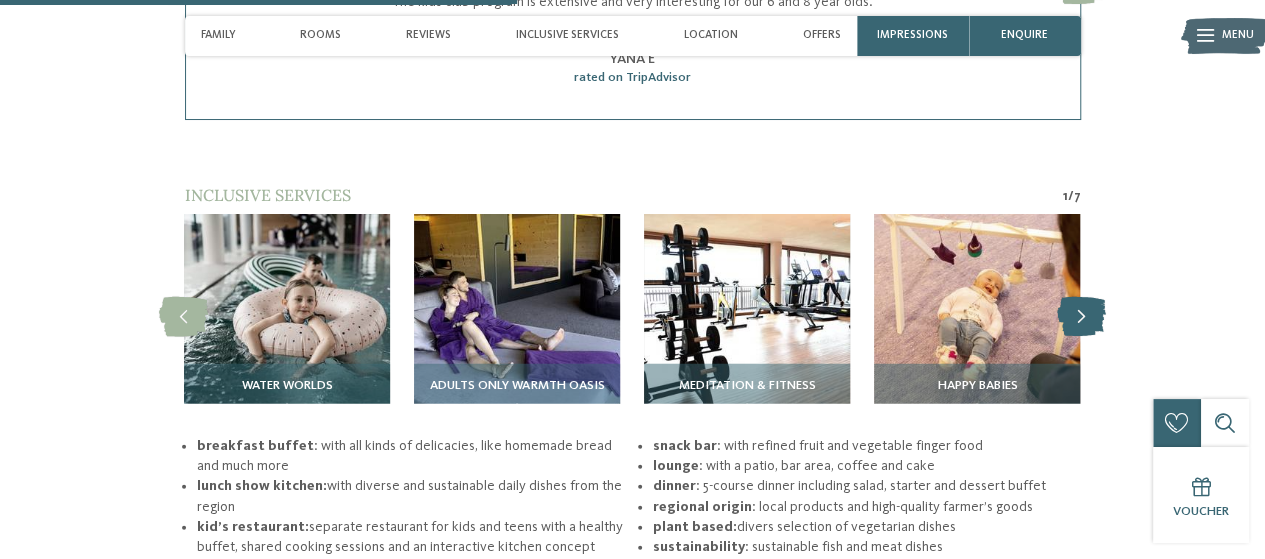 click at bounding box center (1081, 317) 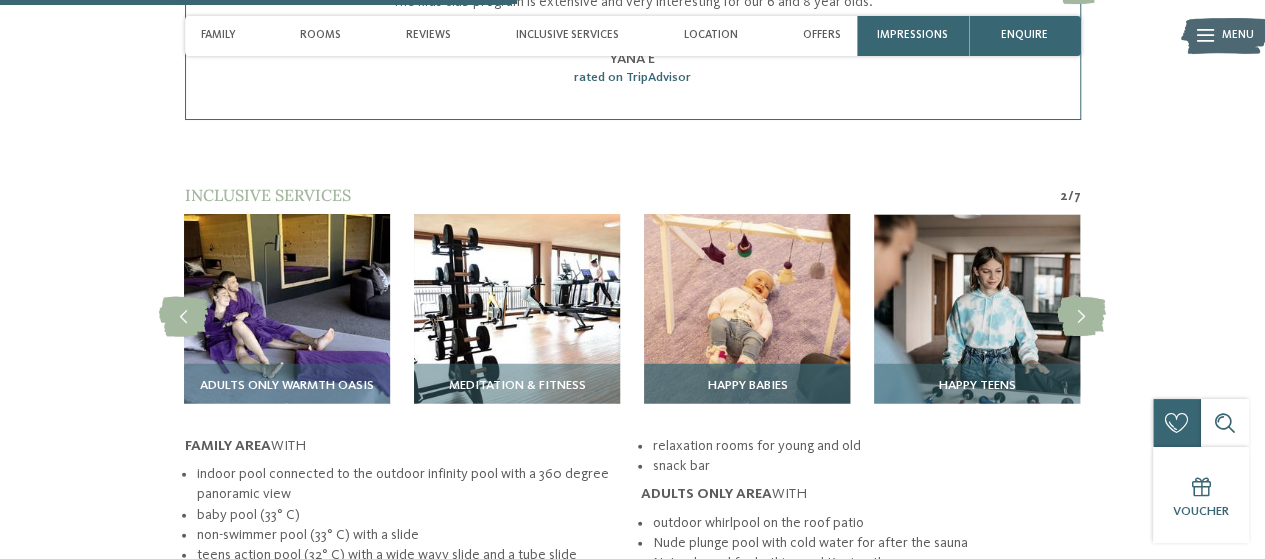 click on "Happy babies" at bounding box center [747, 386] 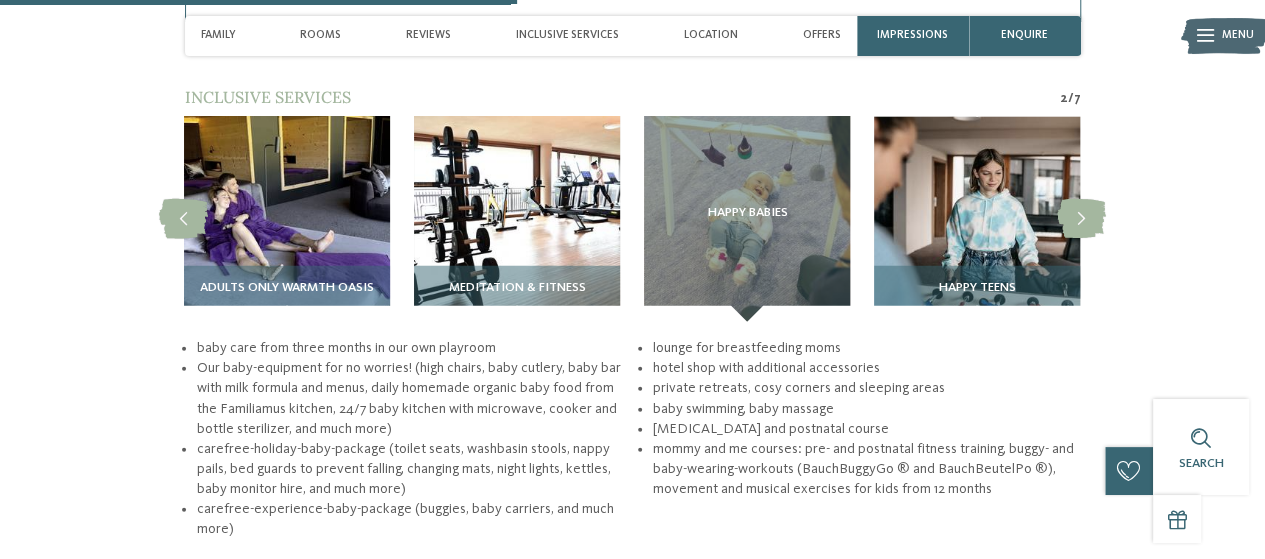 scroll, scrollTop: 2400, scrollLeft: 0, axis: vertical 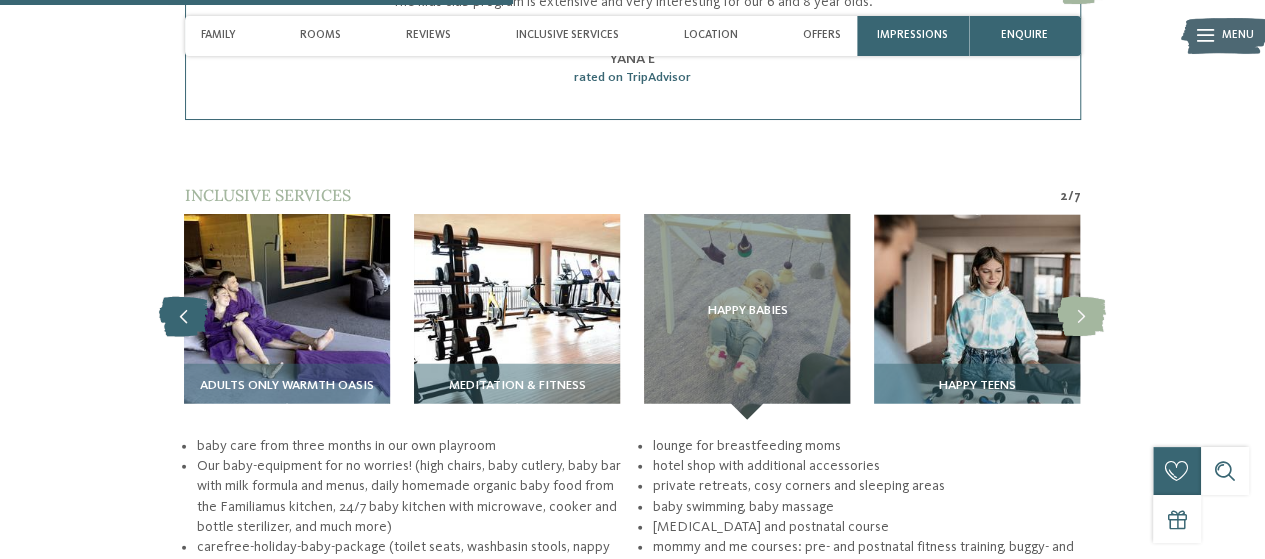click at bounding box center (183, 317) 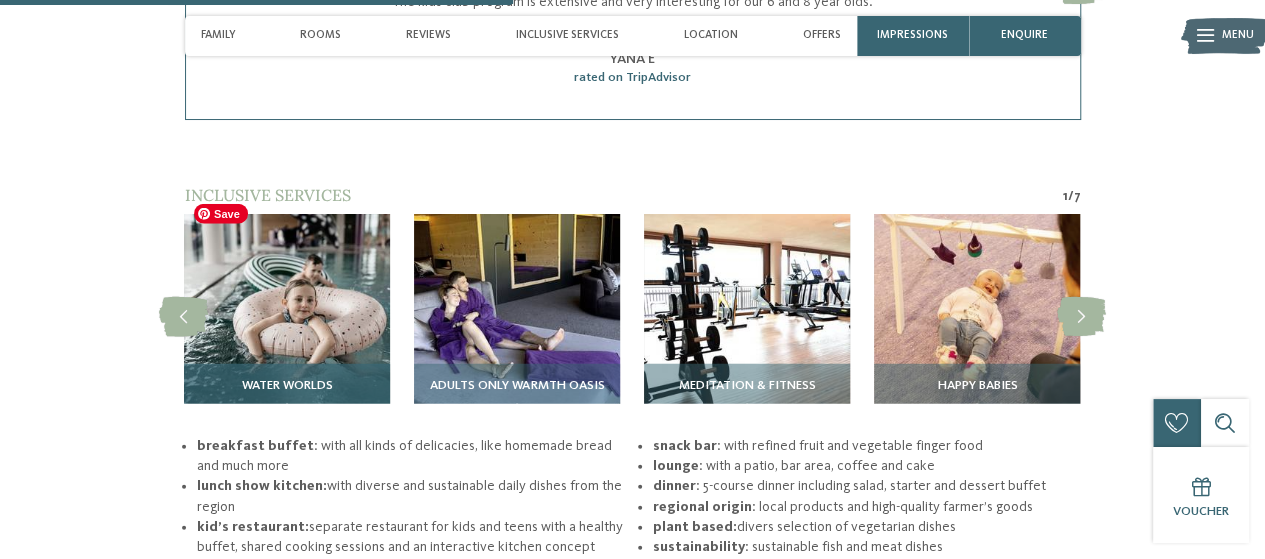 click at bounding box center (287, 317) 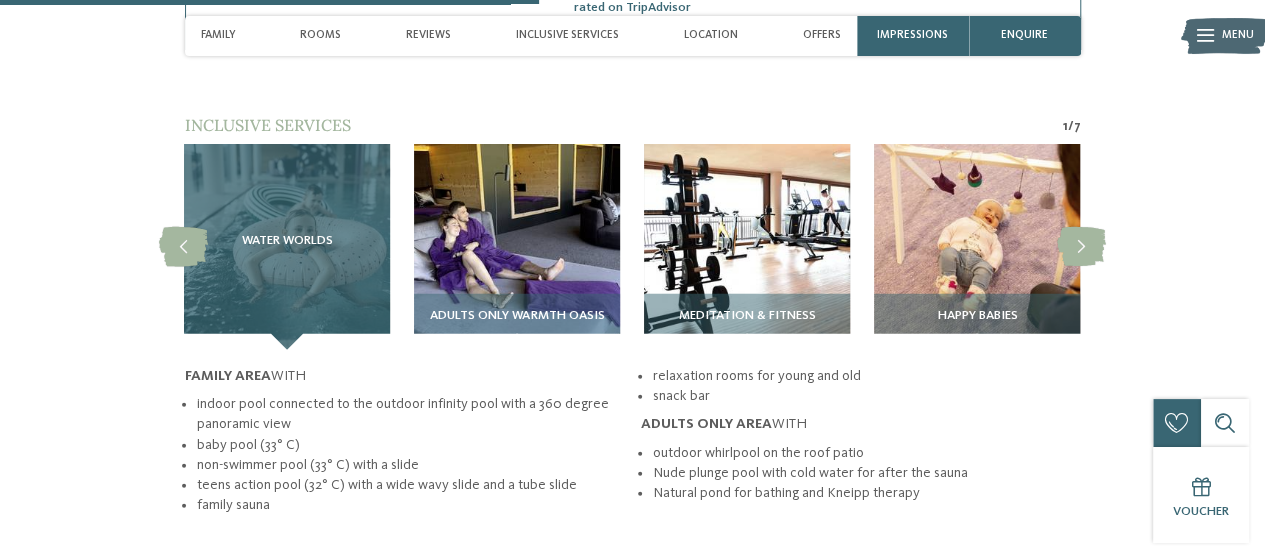 scroll, scrollTop: 2500, scrollLeft: 0, axis: vertical 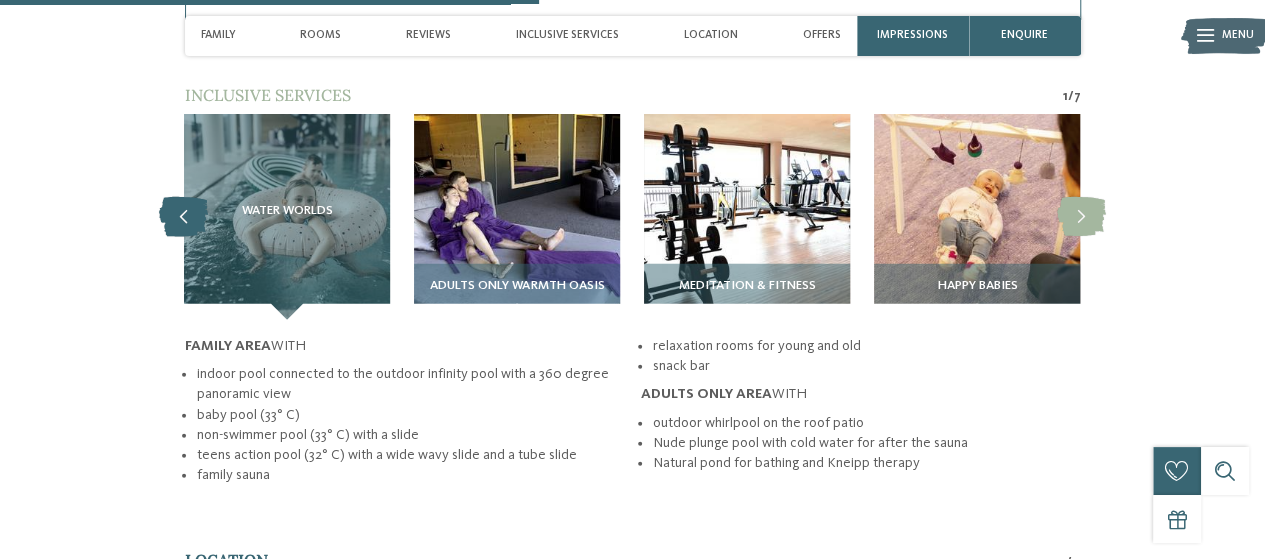 click at bounding box center [183, 217] 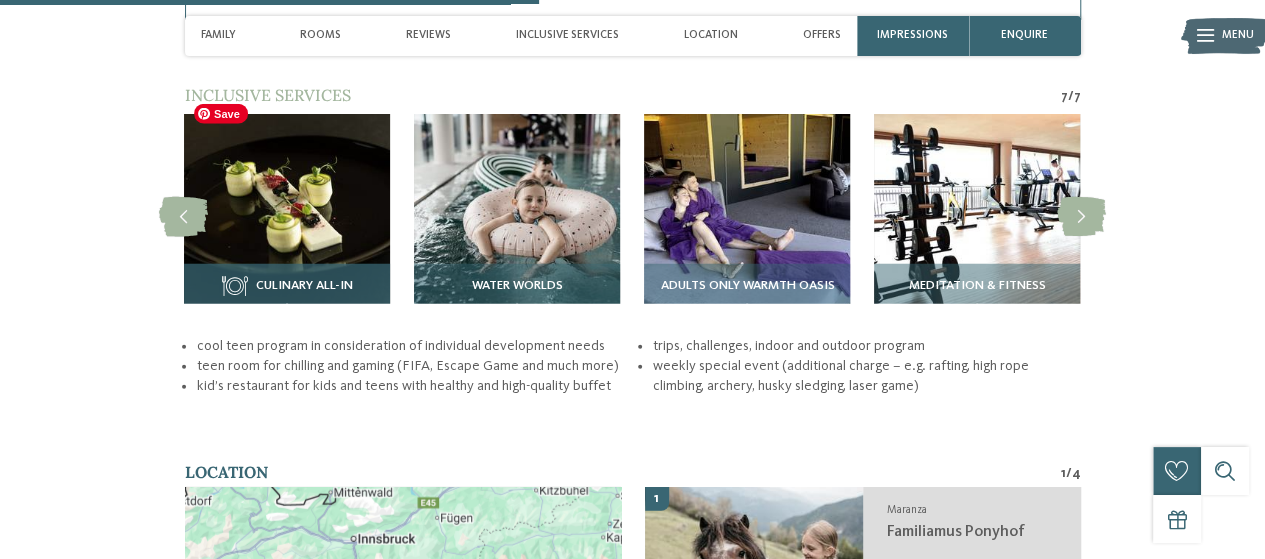 click at bounding box center (287, 217) 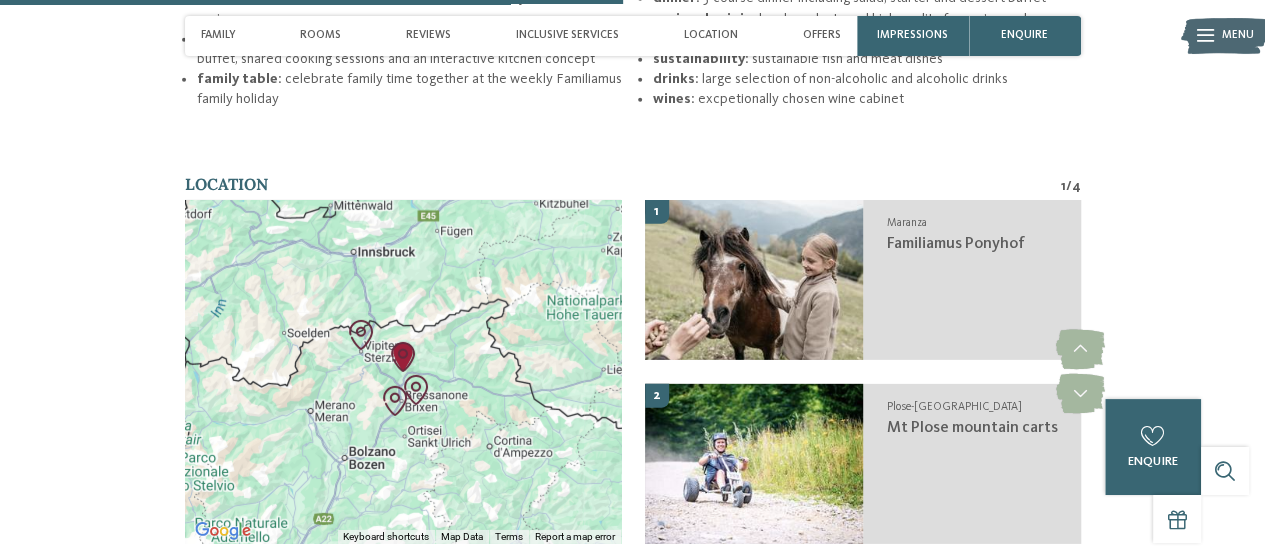 scroll, scrollTop: 2900, scrollLeft: 0, axis: vertical 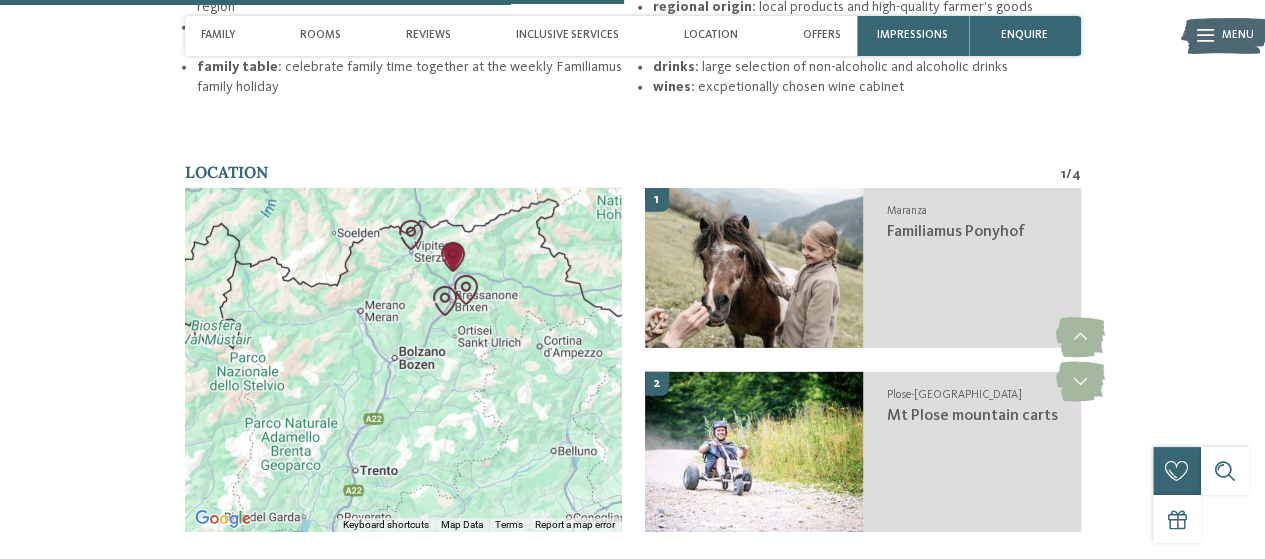 drag, startPoint x: 451, startPoint y: 433, endPoint x: 503, endPoint y: 343, distance: 103.94229 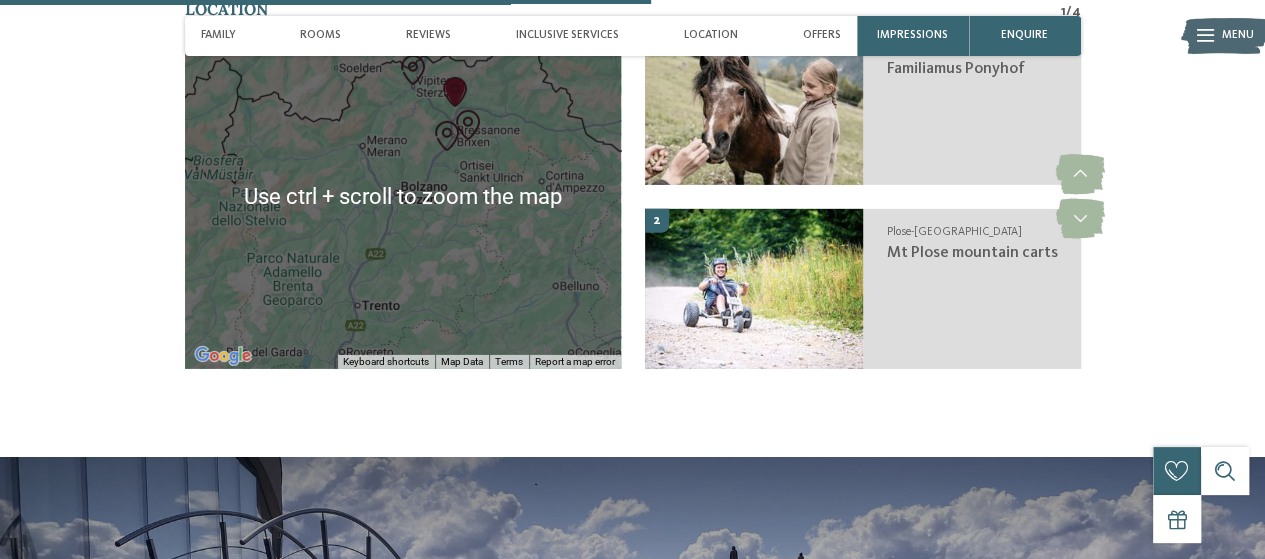 scroll, scrollTop: 3100, scrollLeft: 0, axis: vertical 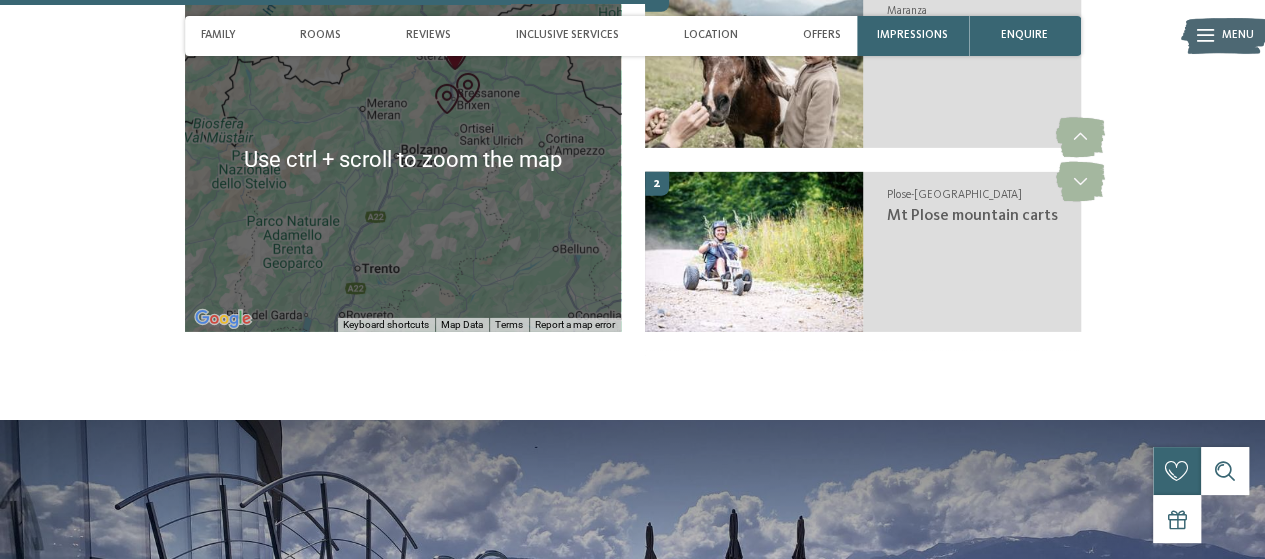 click at bounding box center [403, 160] 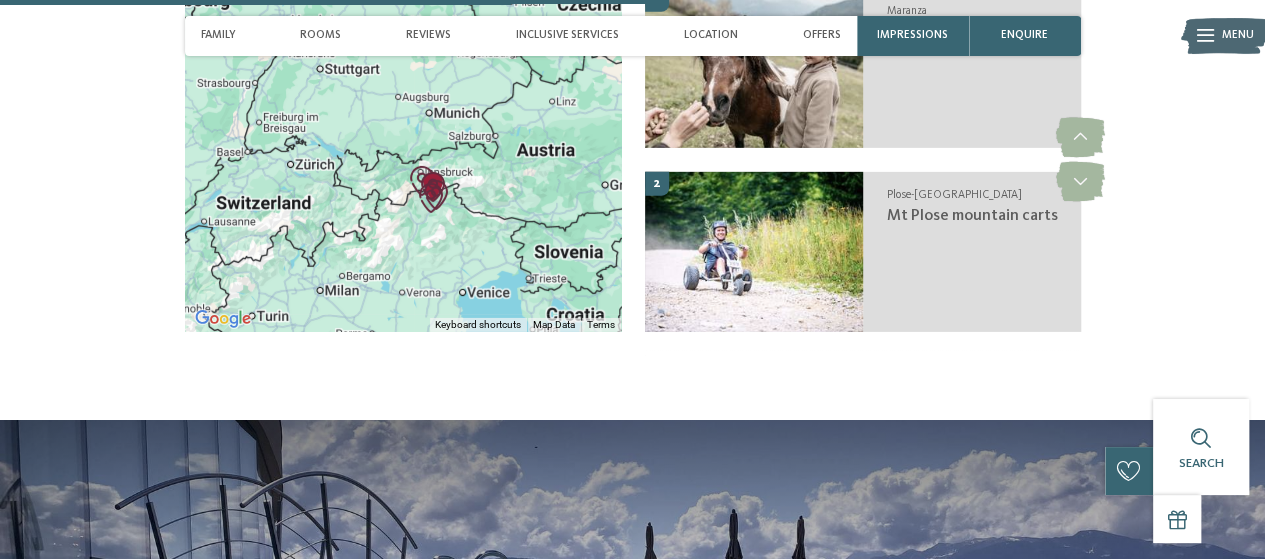 drag, startPoint x: 419, startPoint y: 198, endPoint x: 411, endPoint y: 224, distance: 27.202942 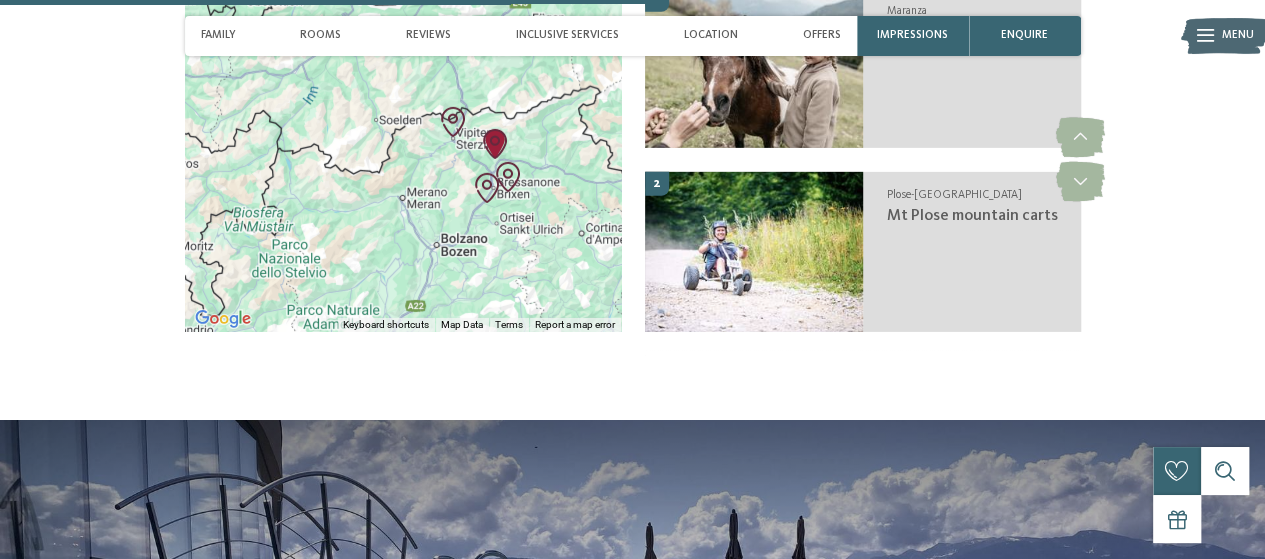 drag, startPoint x: 485, startPoint y: 185, endPoint x: 433, endPoint y: 239, distance: 74.96666 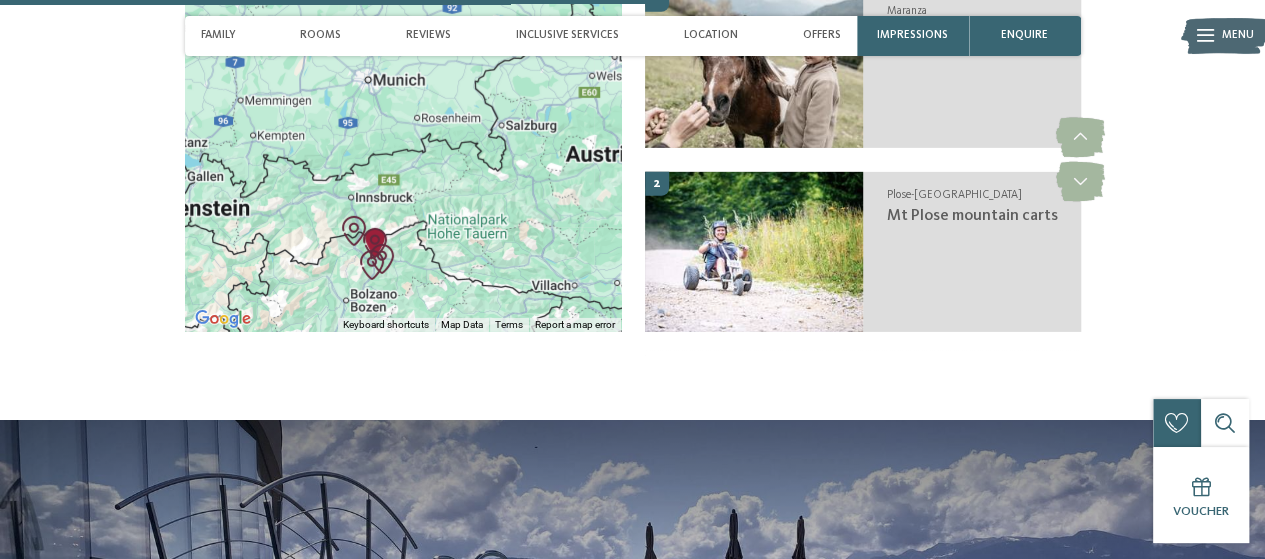 drag, startPoint x: 482, startPoint y: 159, endPoint x: 412, endPoint y: 209, distance: 86.023254 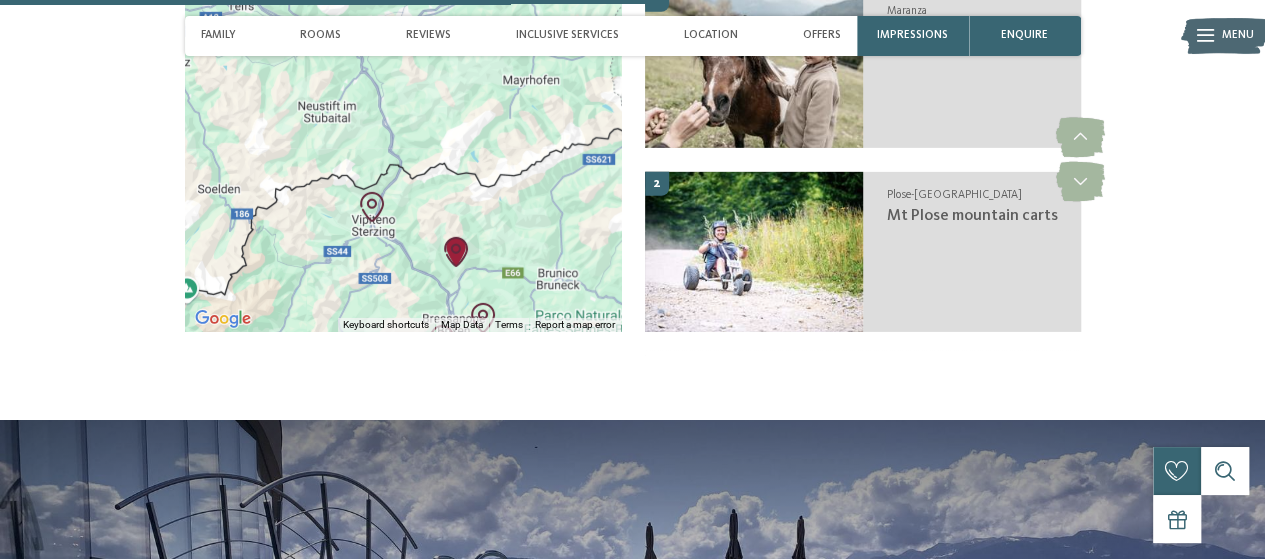 drag, startPoint x: 436, startPoint y: 205, endPoint x: 414, endPoint y: 113, distance: 94.59387 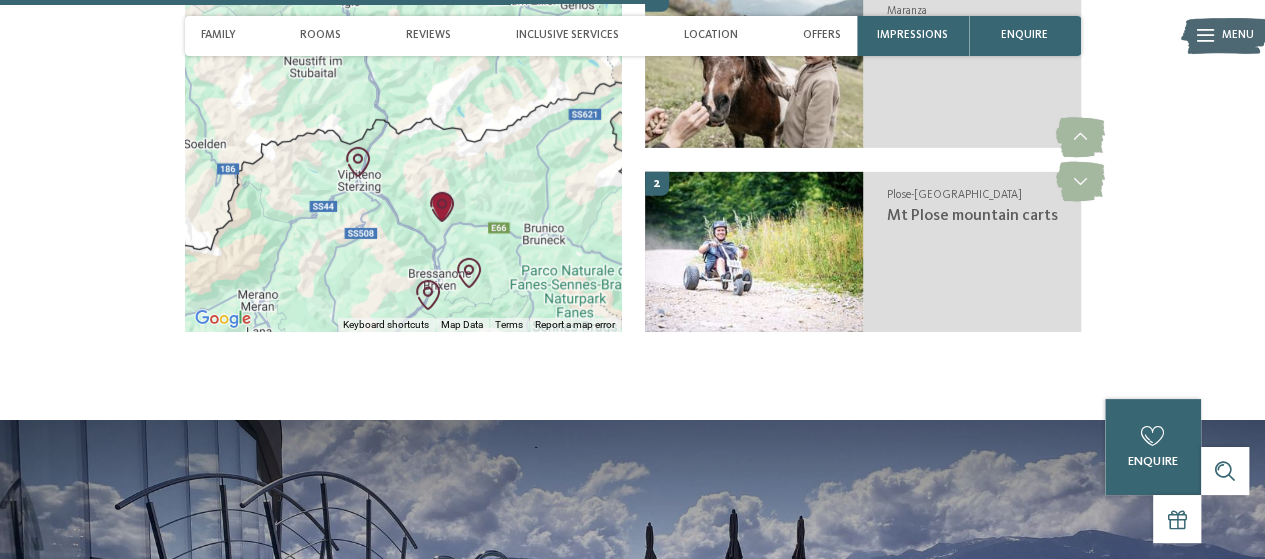 drag, startPoint x: 443, startPoint y: 202, endPoint x: 432, endPoint y: 167, distance: 36.687874 